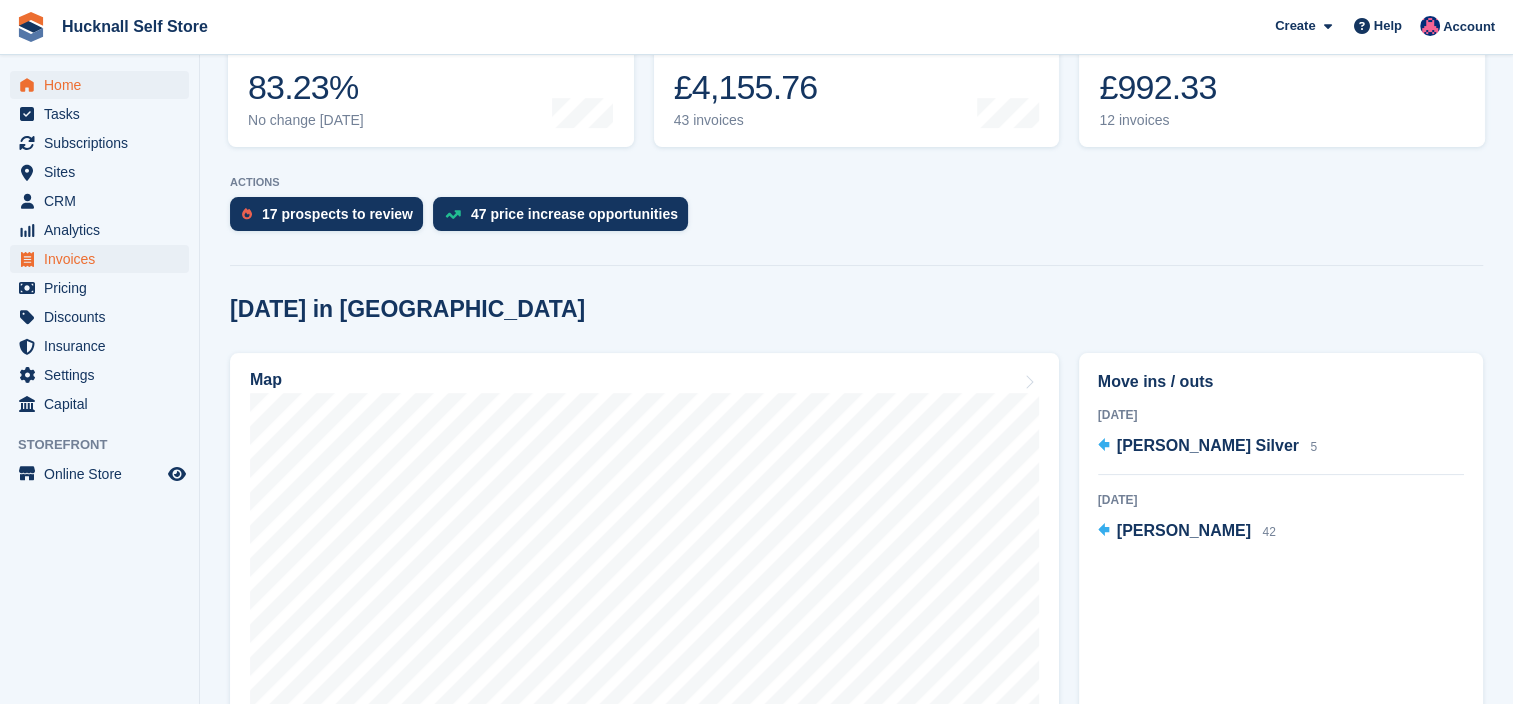 scroll, scrollTop: 300, scrollLeft: 0, axis: vertical 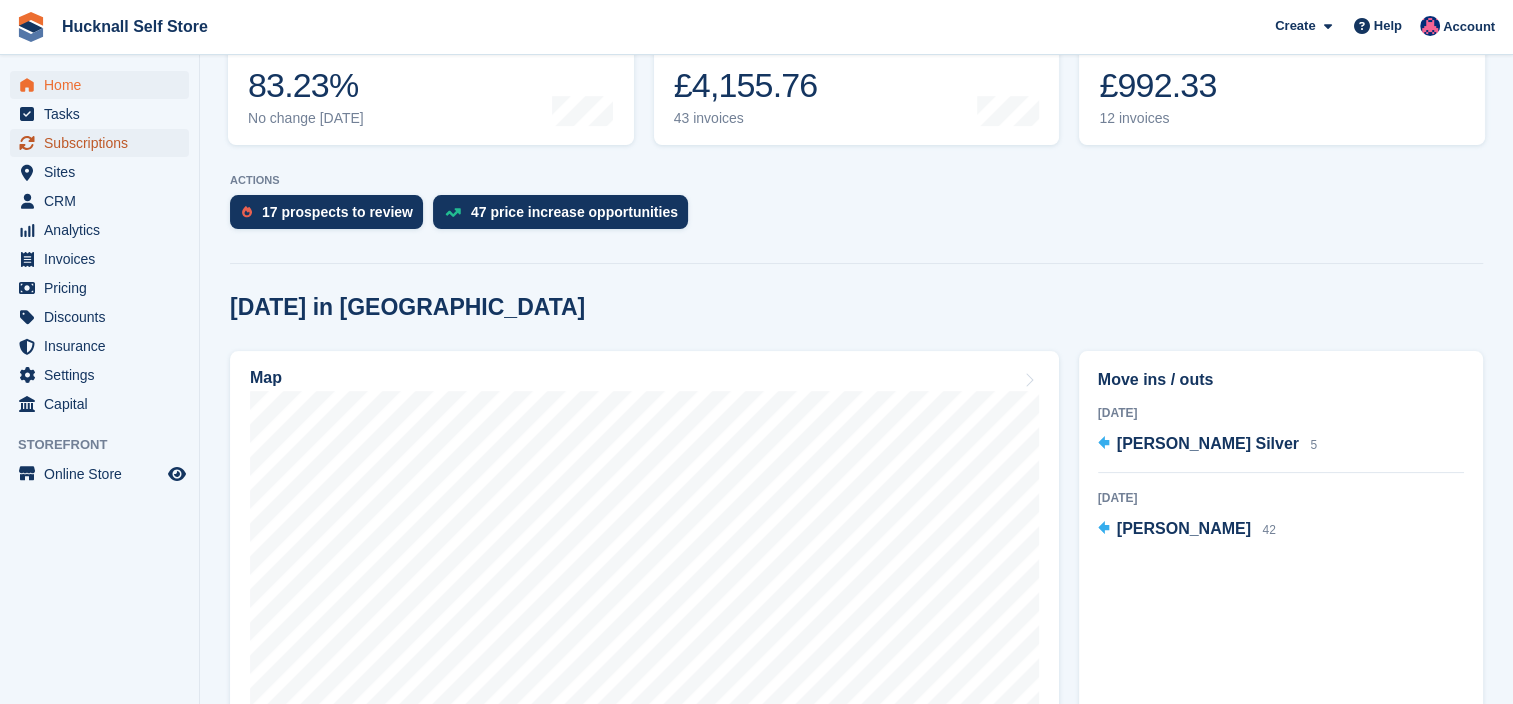 click on "Subscriptions" at bounding box center [104, 143] 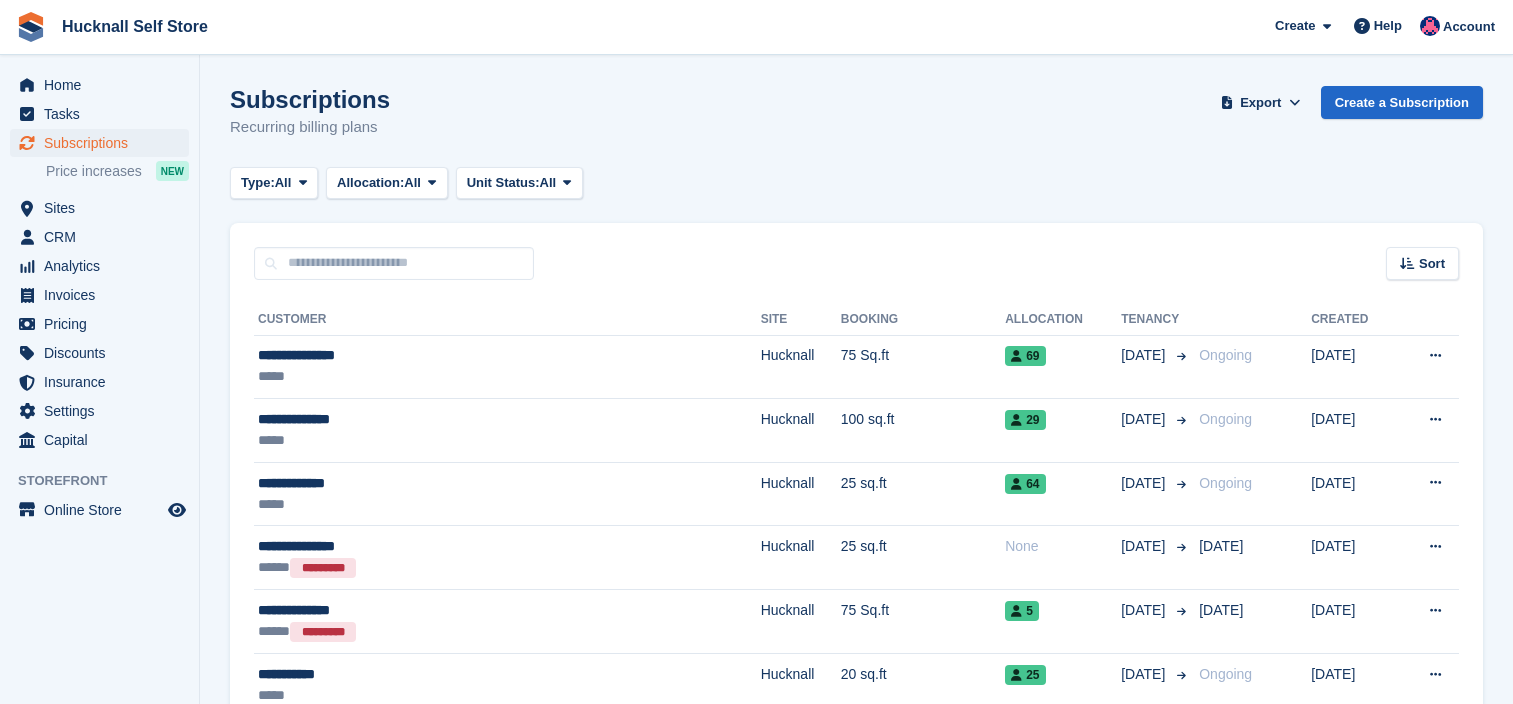 scroll, scrollTop: 0, scrollLeft: 0, axis: both 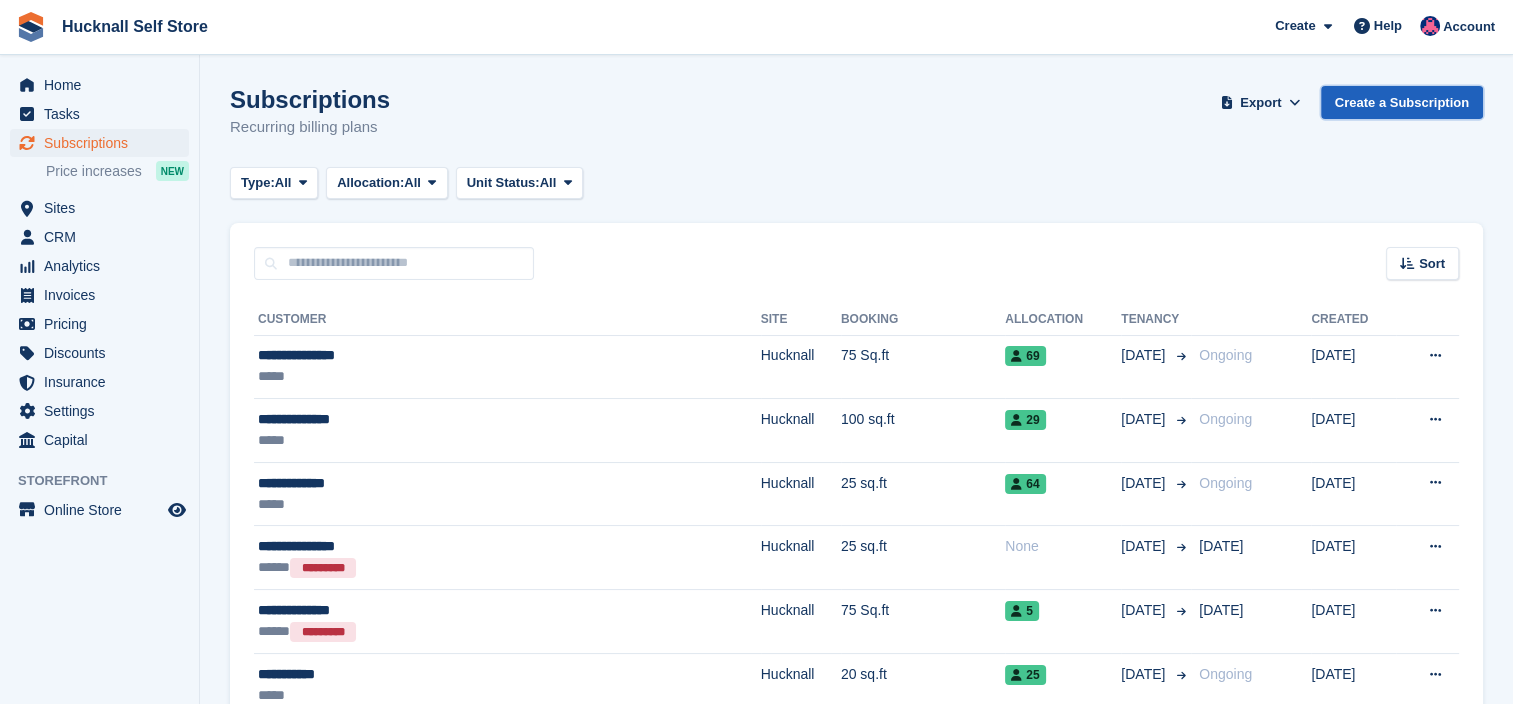 click on "Create a Subscription" at bounding box center (1402, 102) 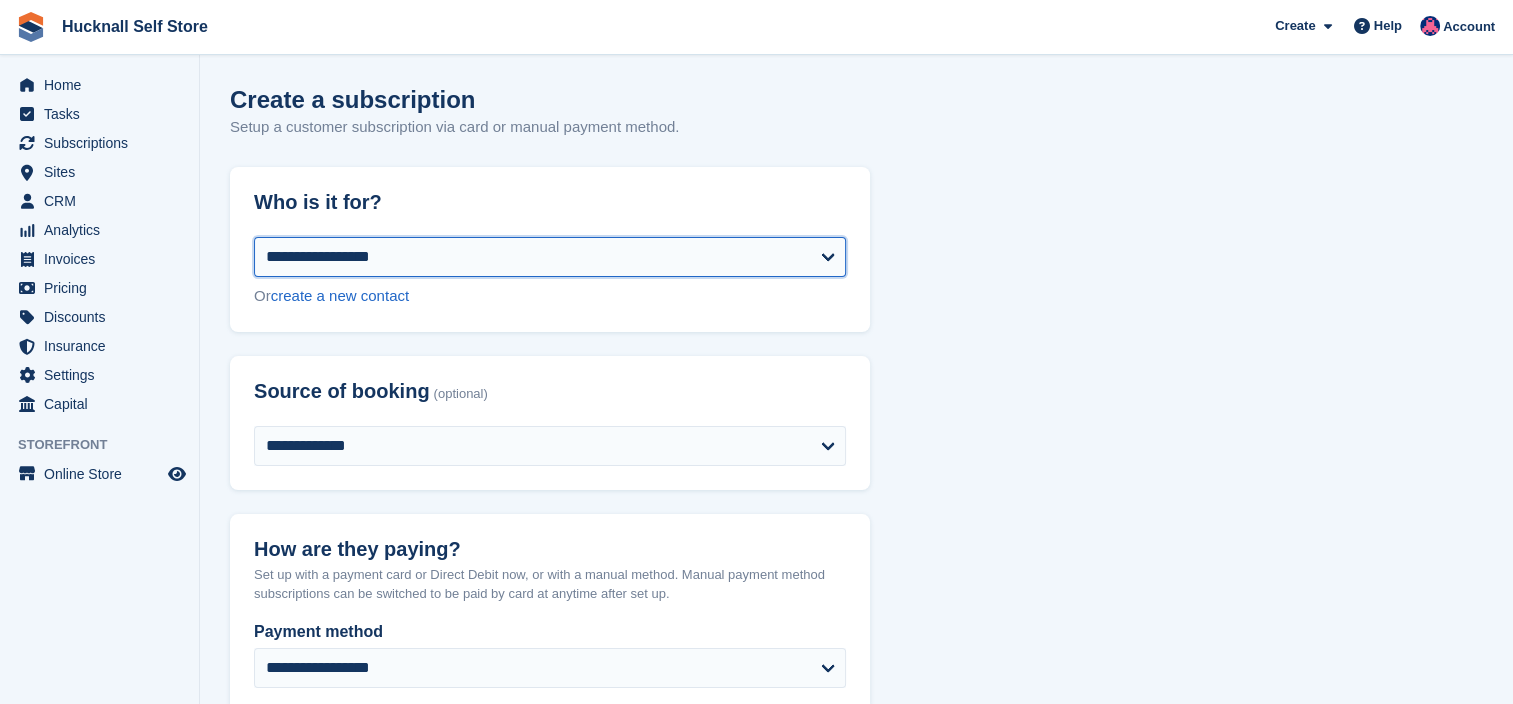 click on "**********" at bounding box center (550, 257) 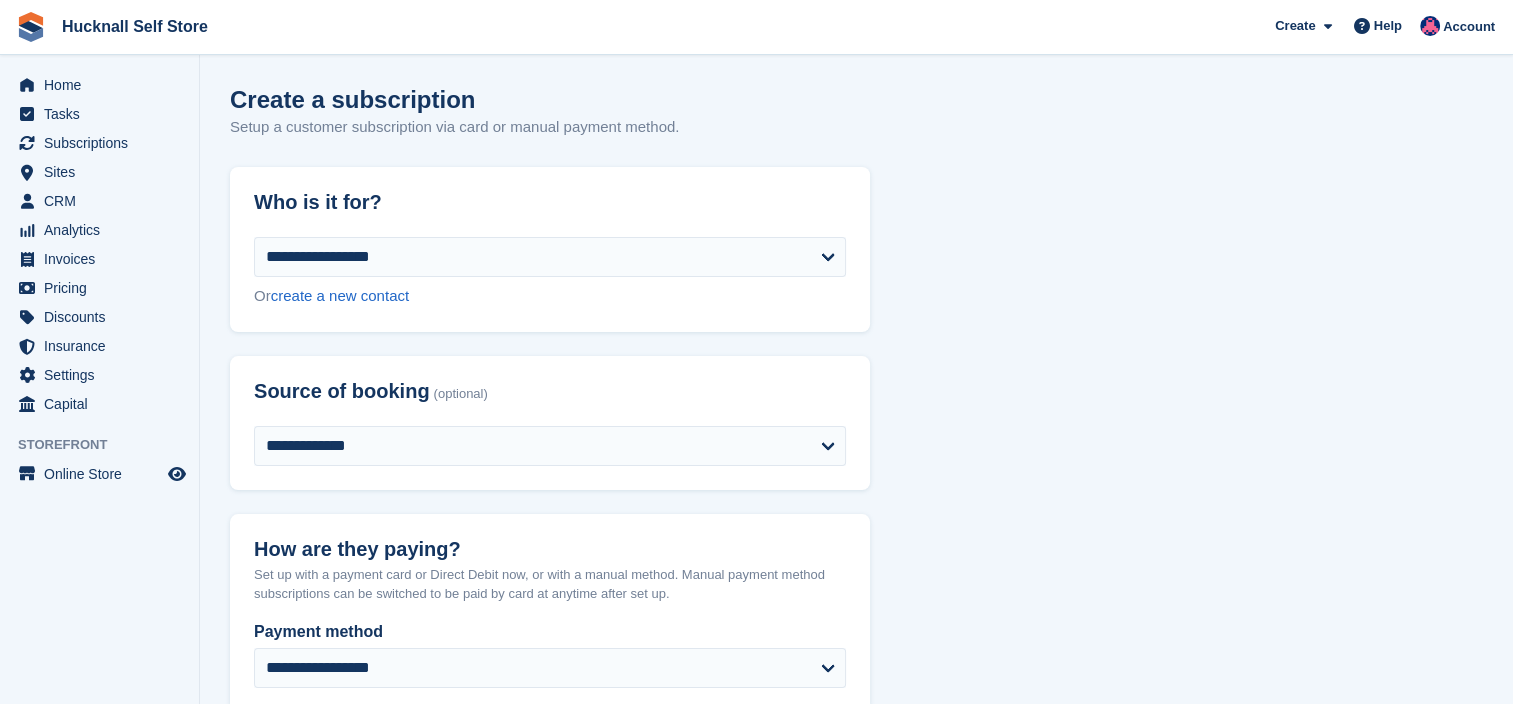 click on "**********" at bounding box center (856, 1268) 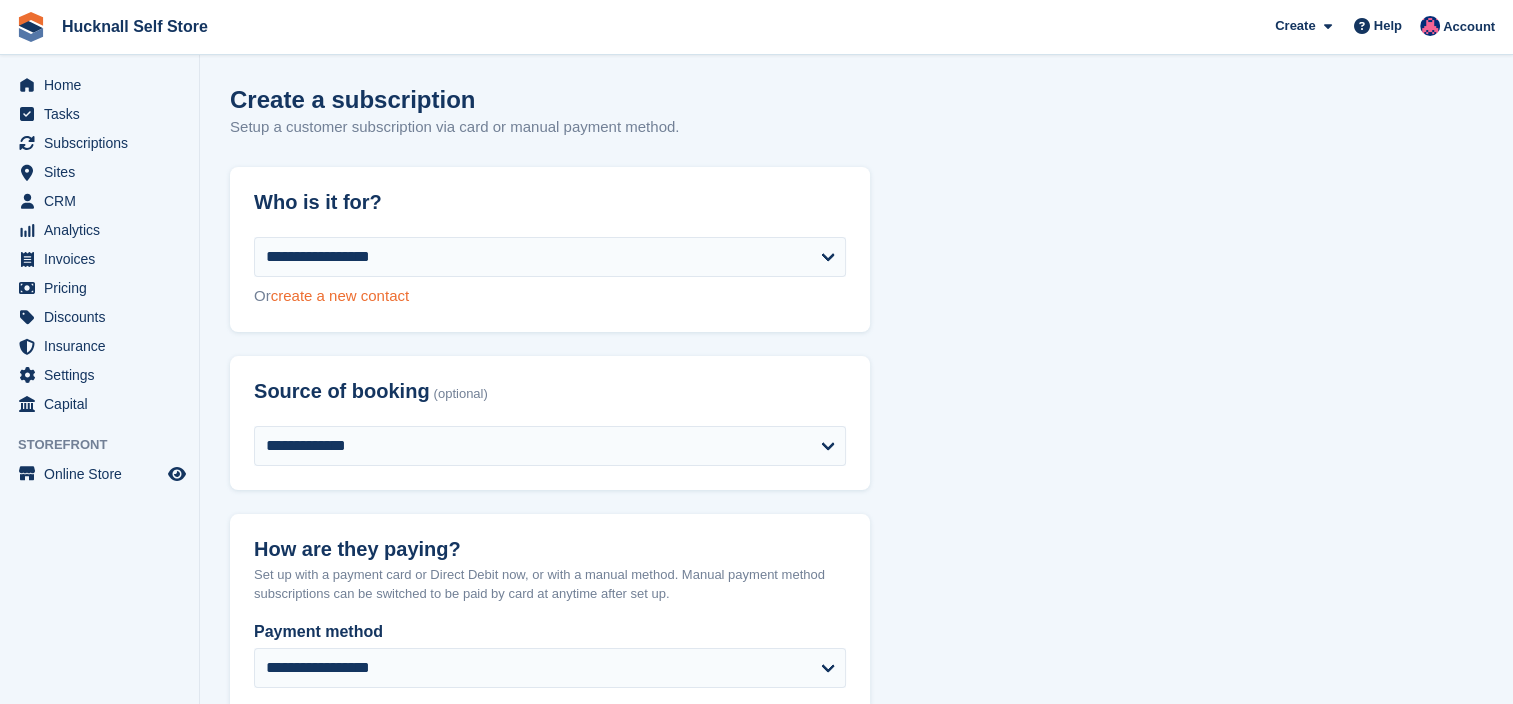 click on "create a new contact" at bounding box center [340, 295] 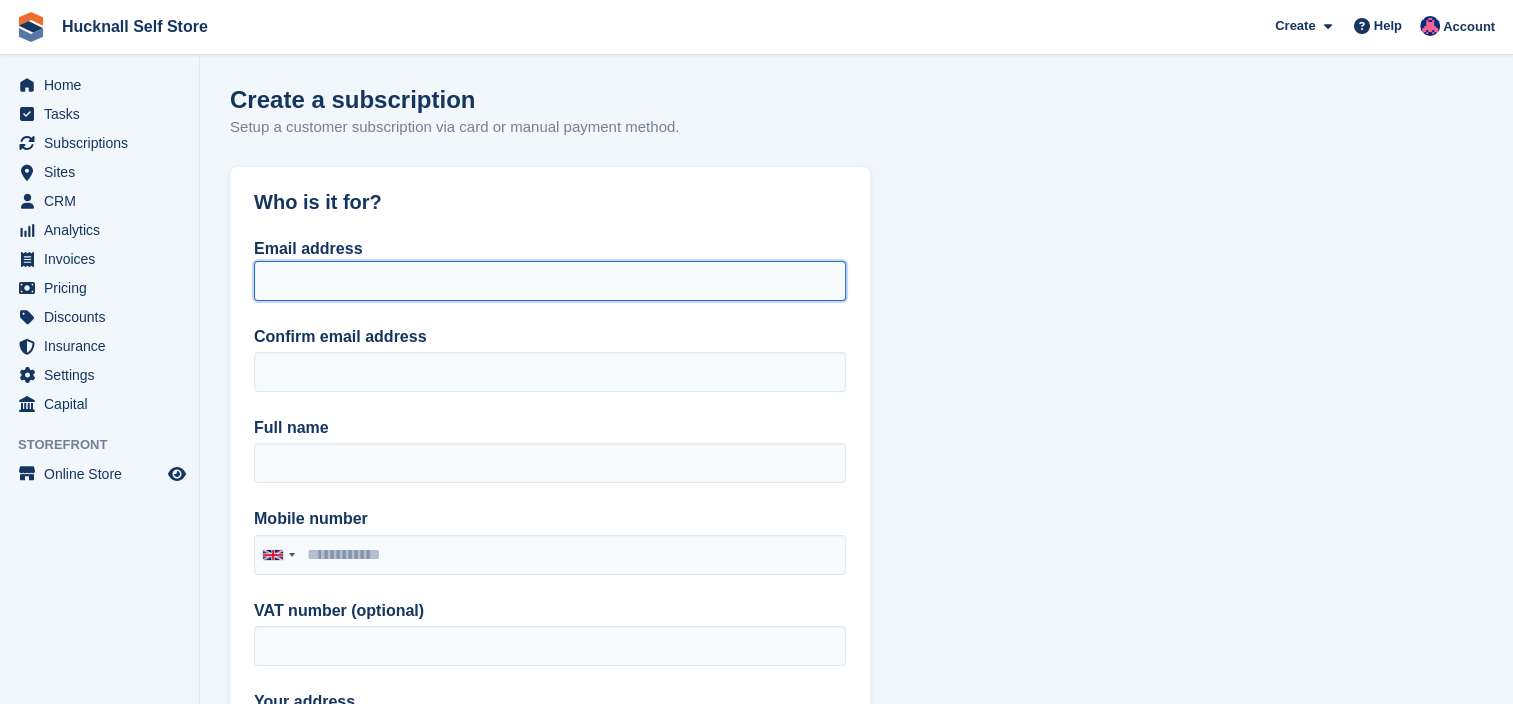 click on "Email address" at bounding box center [550, 281] 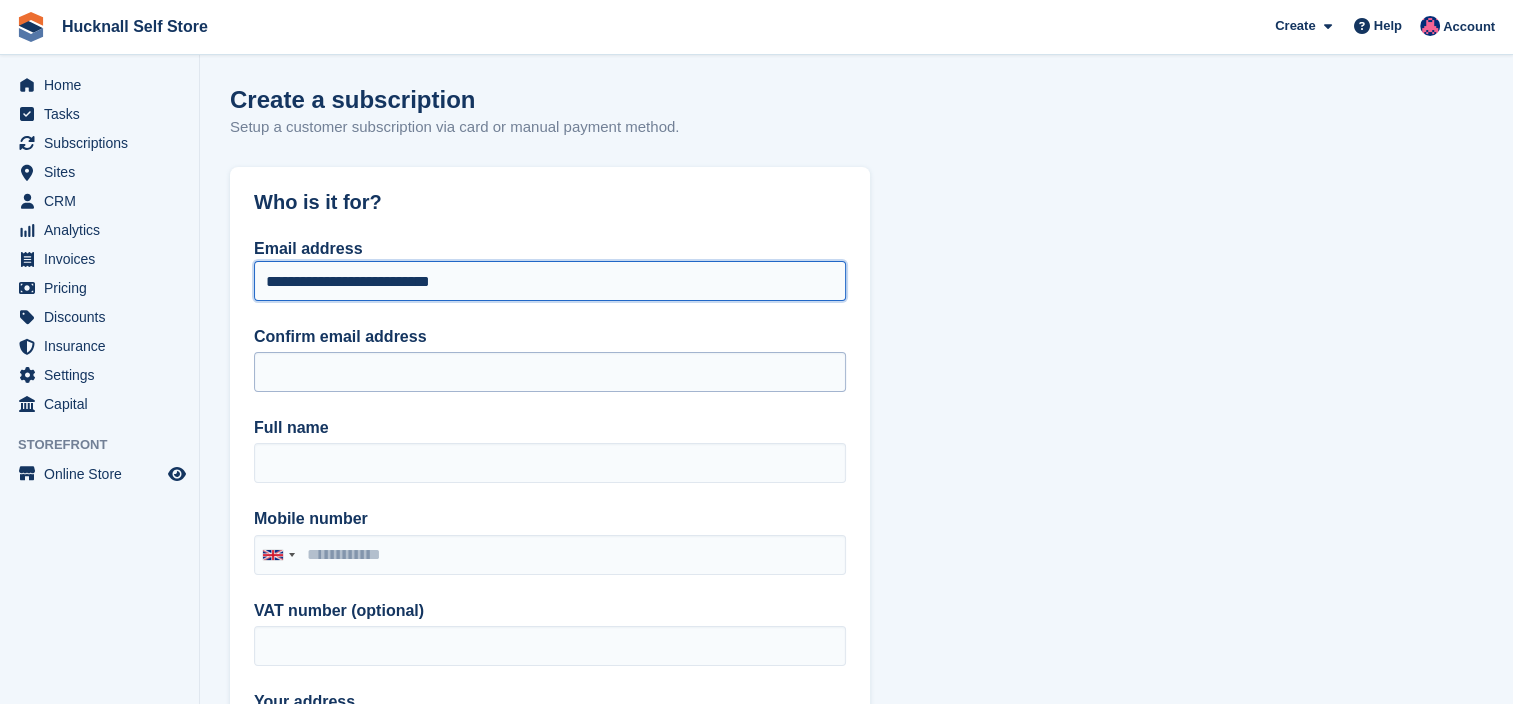 type on "**********" 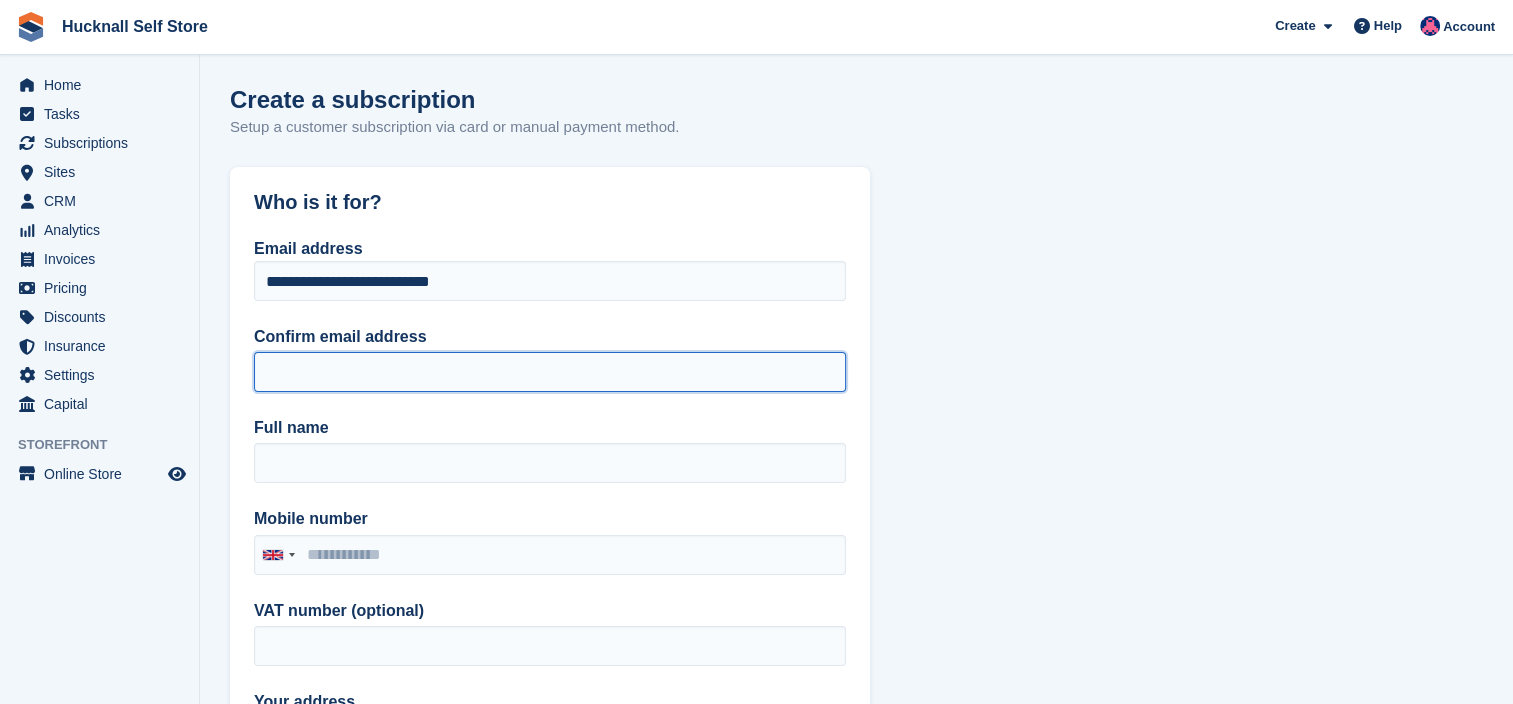 click on "Confirm email address" at bounding box center (550, 372) 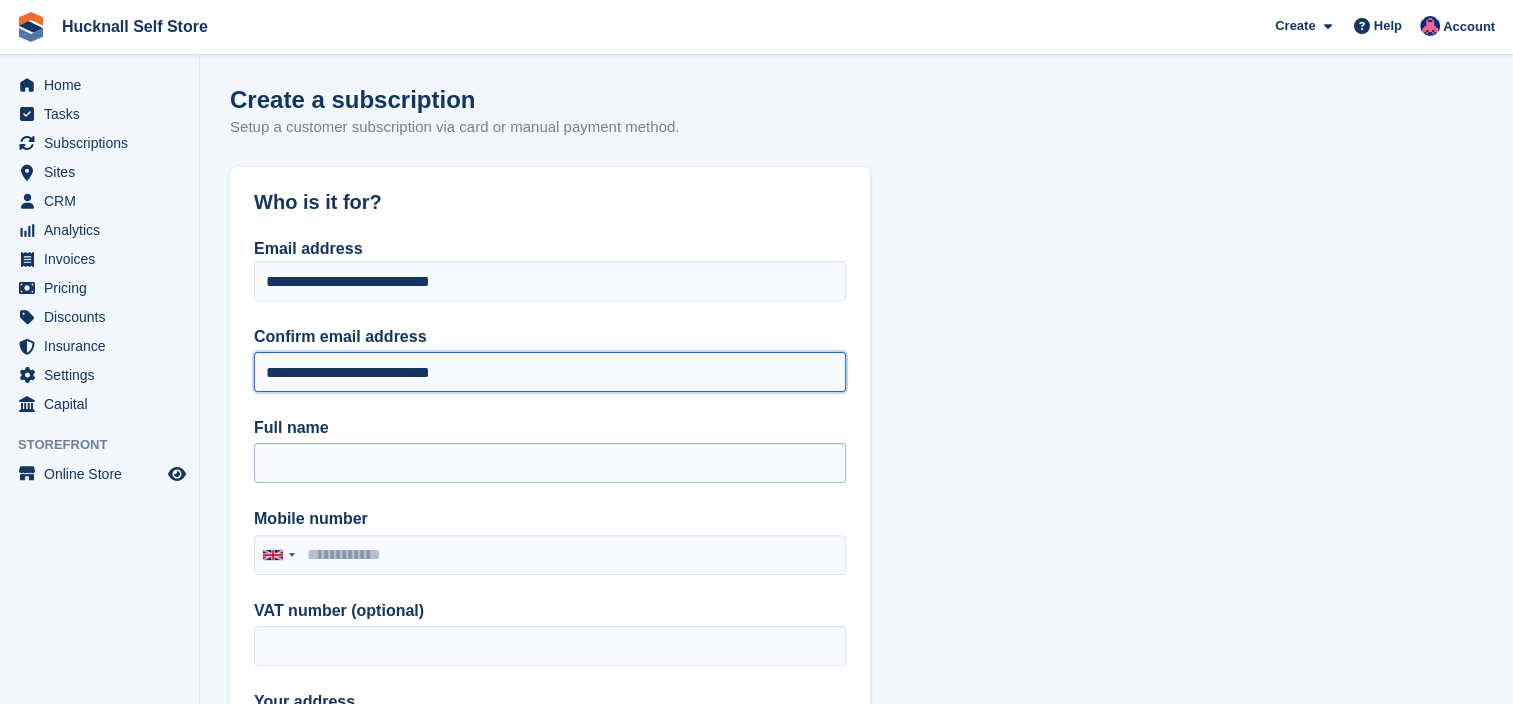 type on "**********" 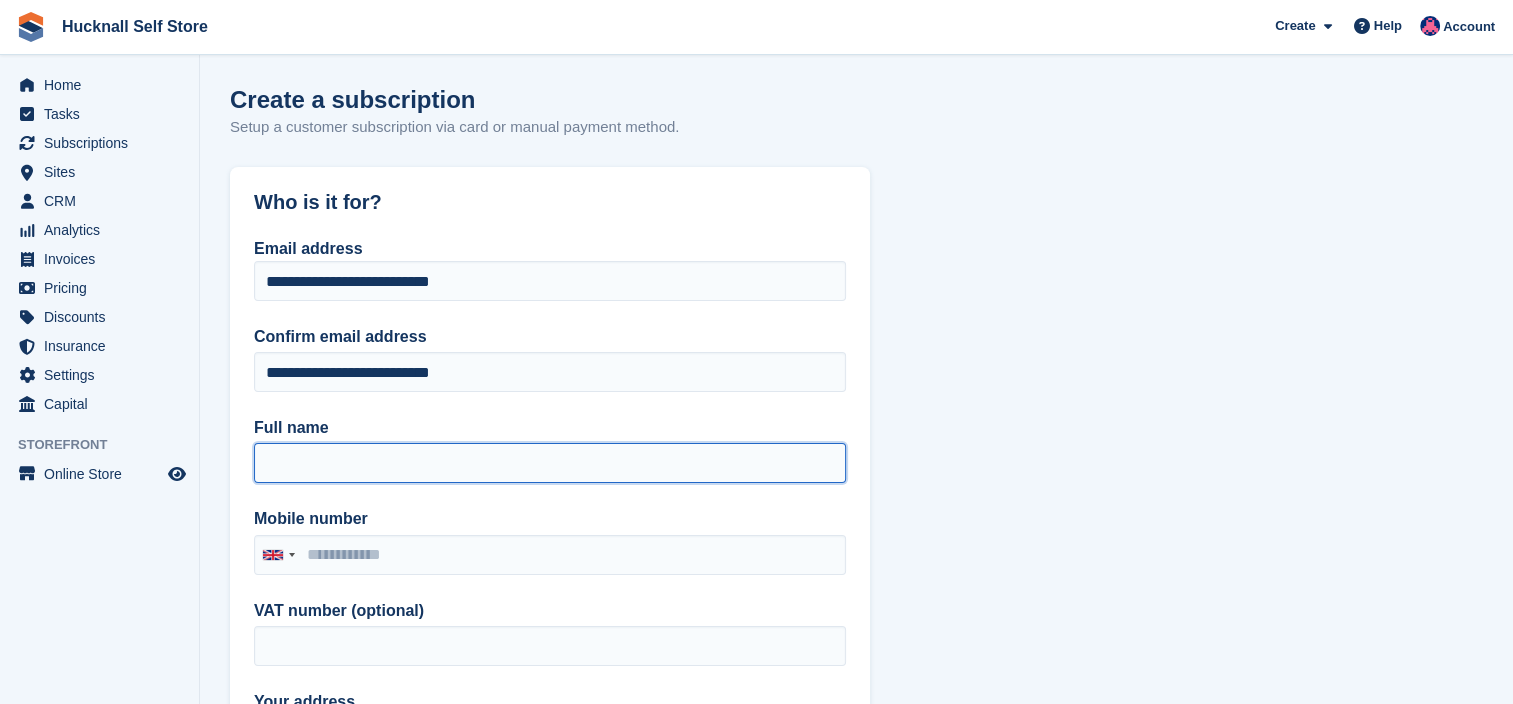 click on "Full name" at bounding box center (550, 463) 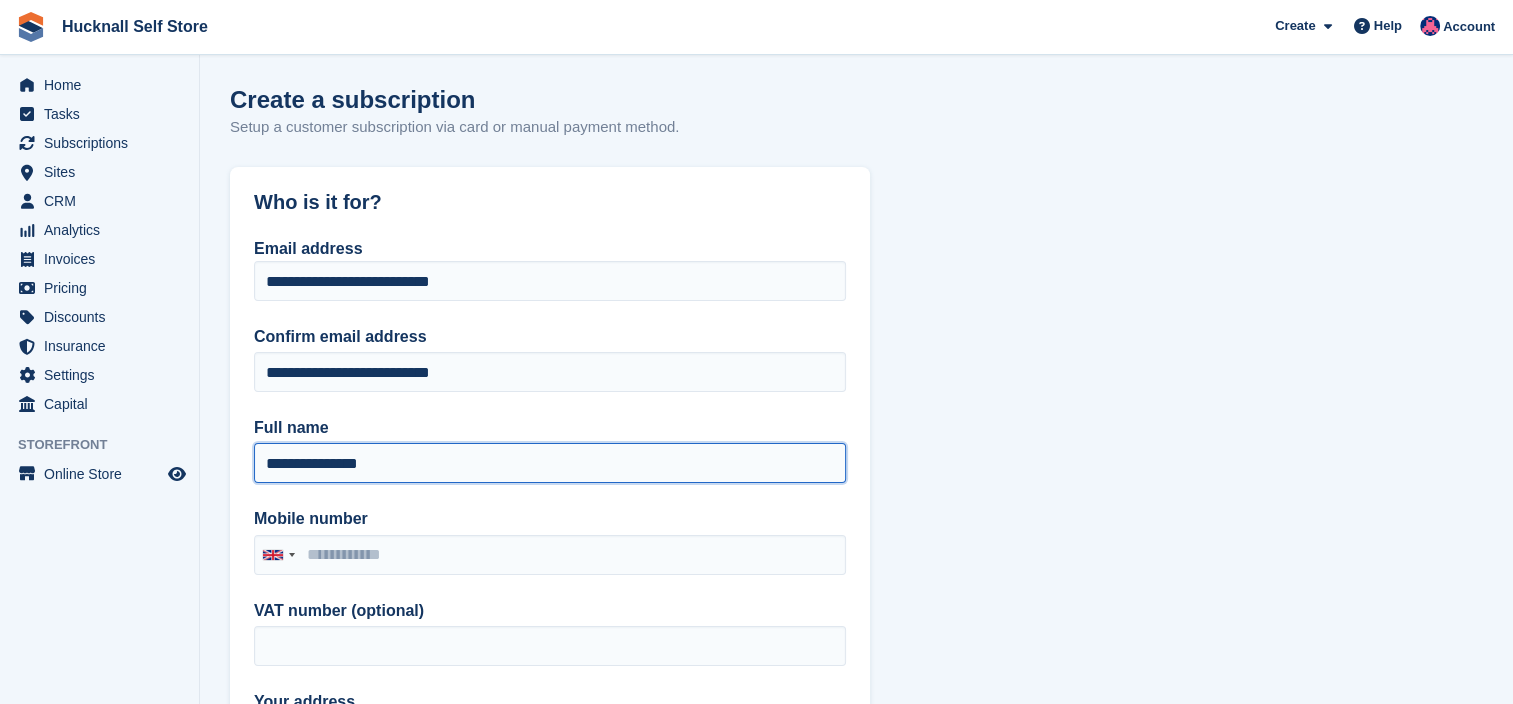 click on "**********" at bounding box center (550, 463) 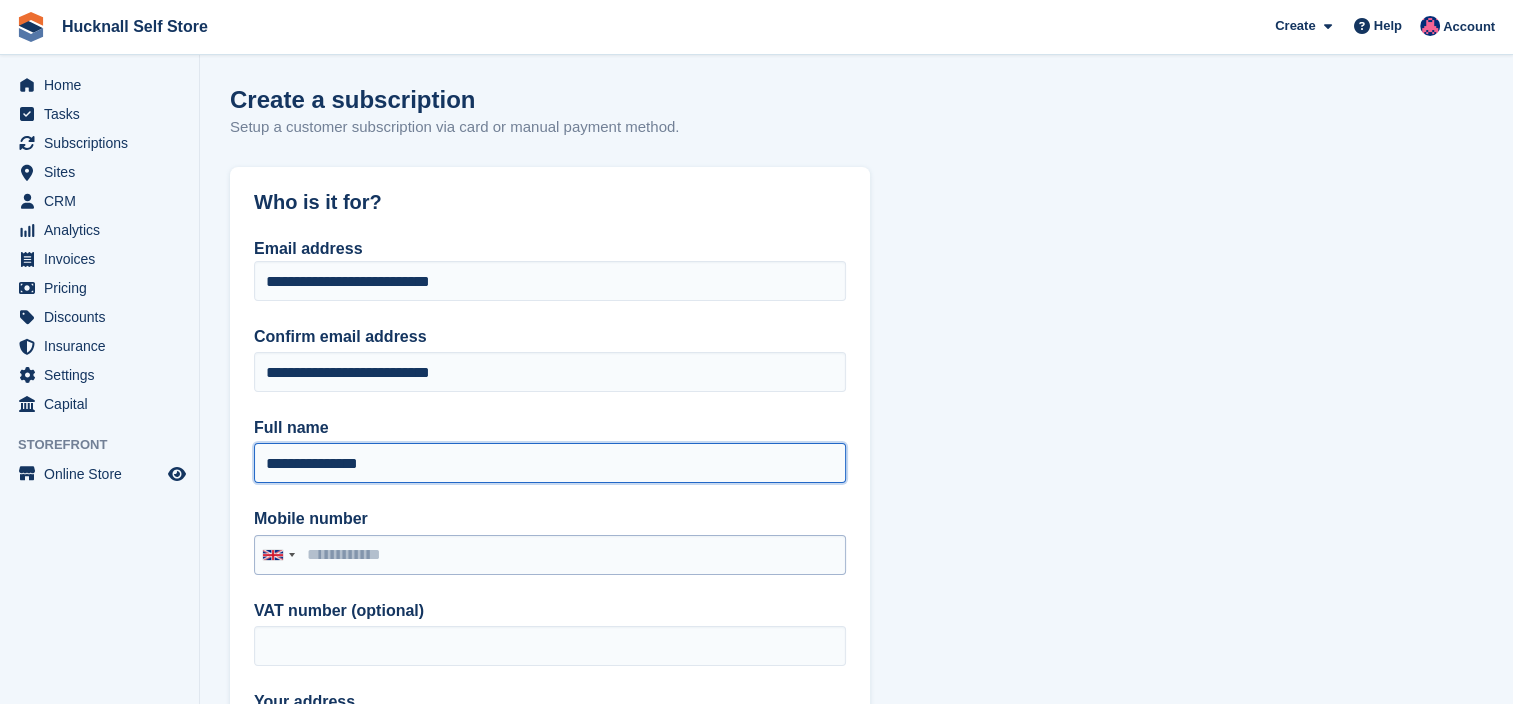 type on "**********" 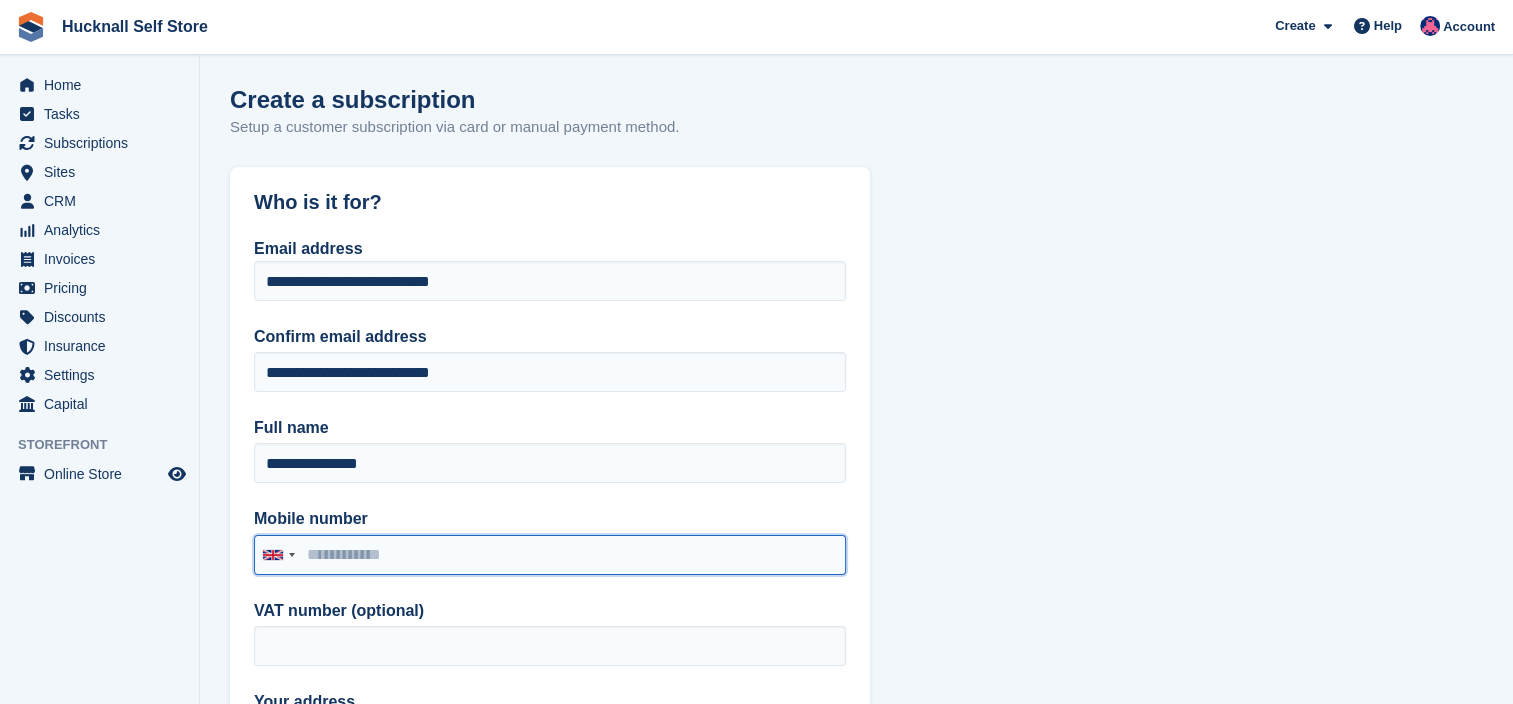 click on "Mobile number" at bounding box center (550, 555) 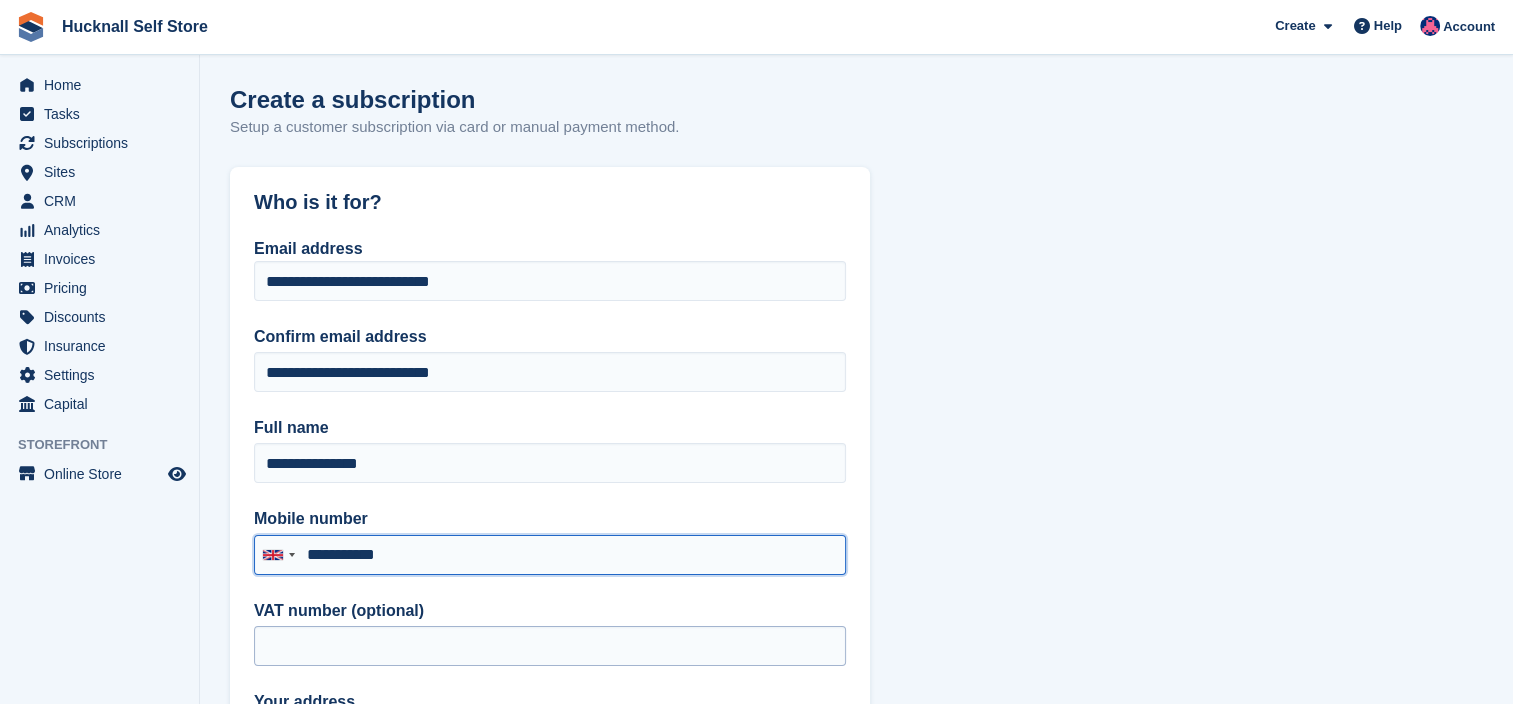 type on "**********" 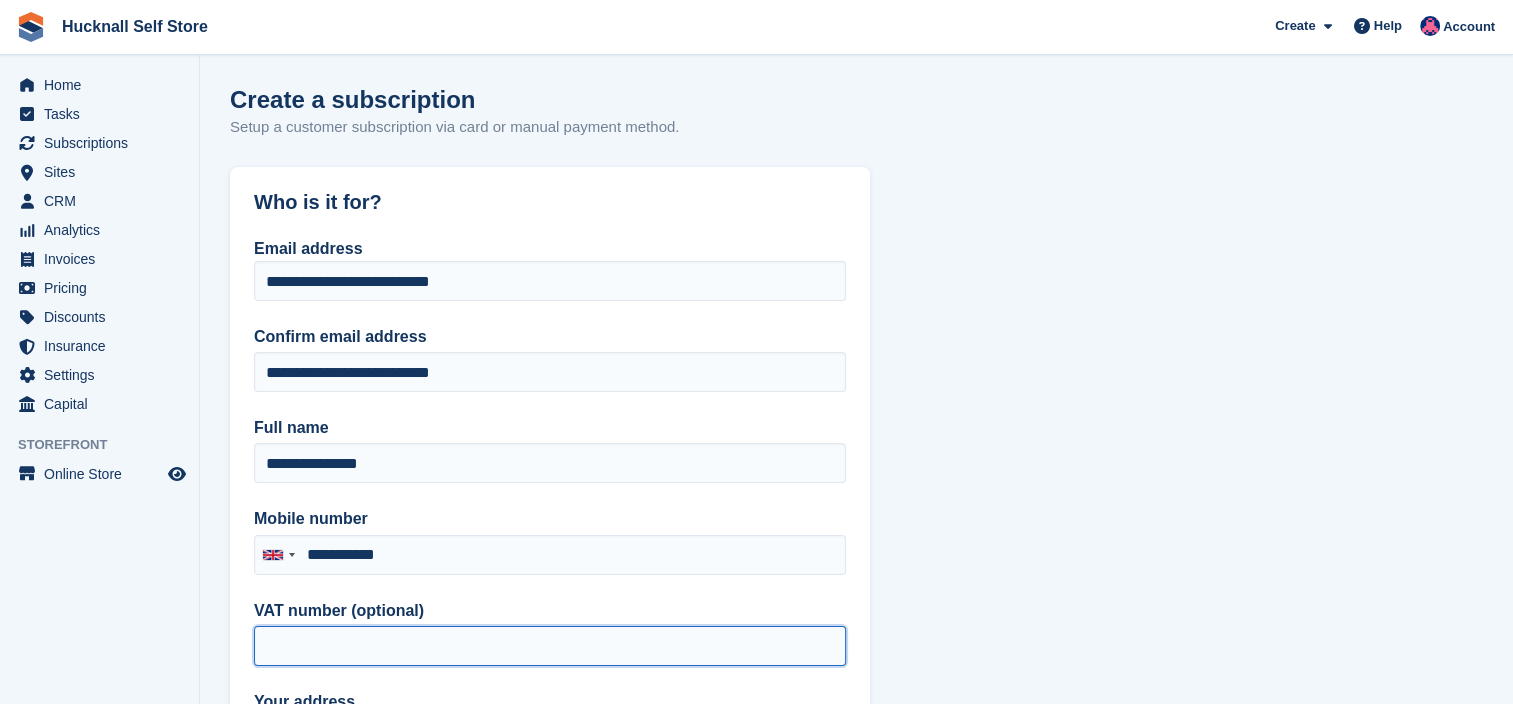 click on "VAT number (optional)" at bounding box center (550, 646) 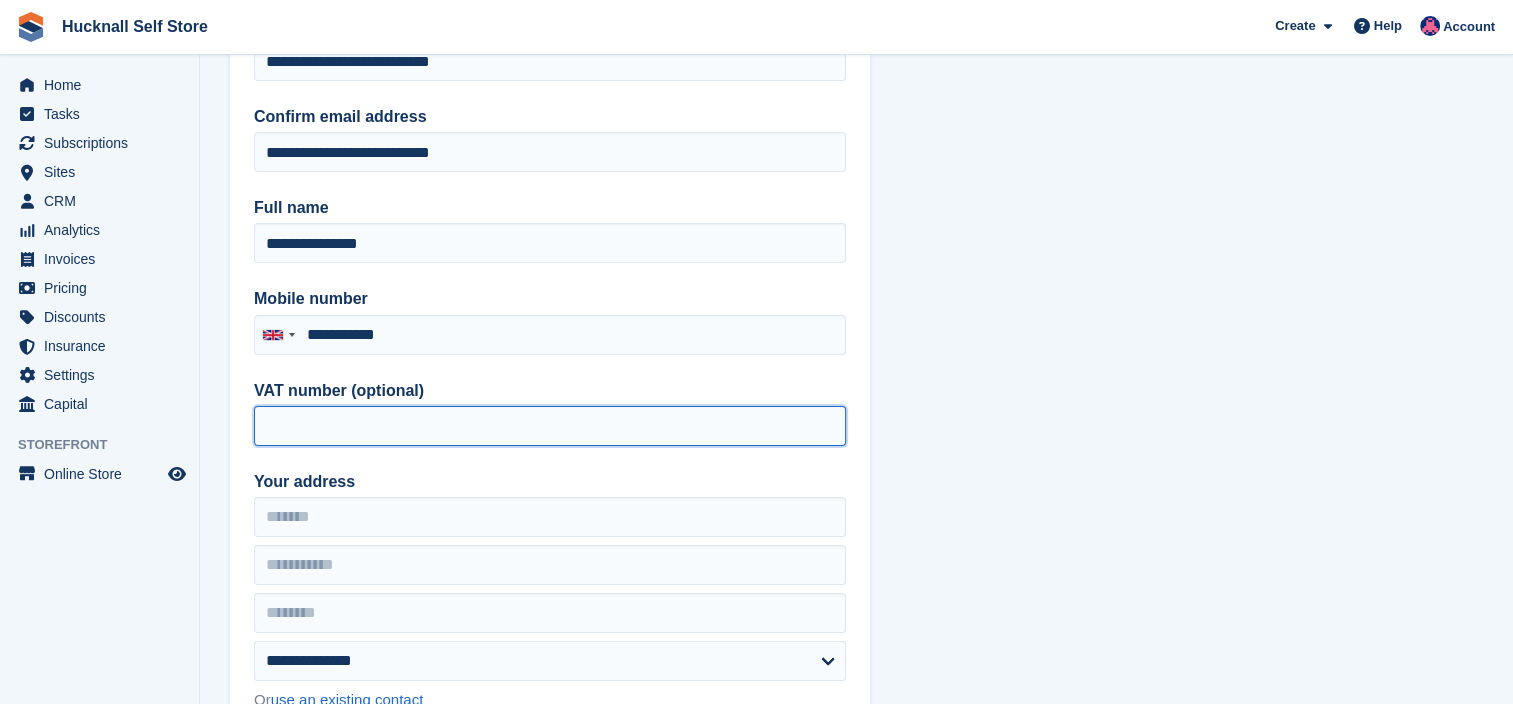 scroll, scrollTop: 300, scrollLeft: 0, axis: vertical 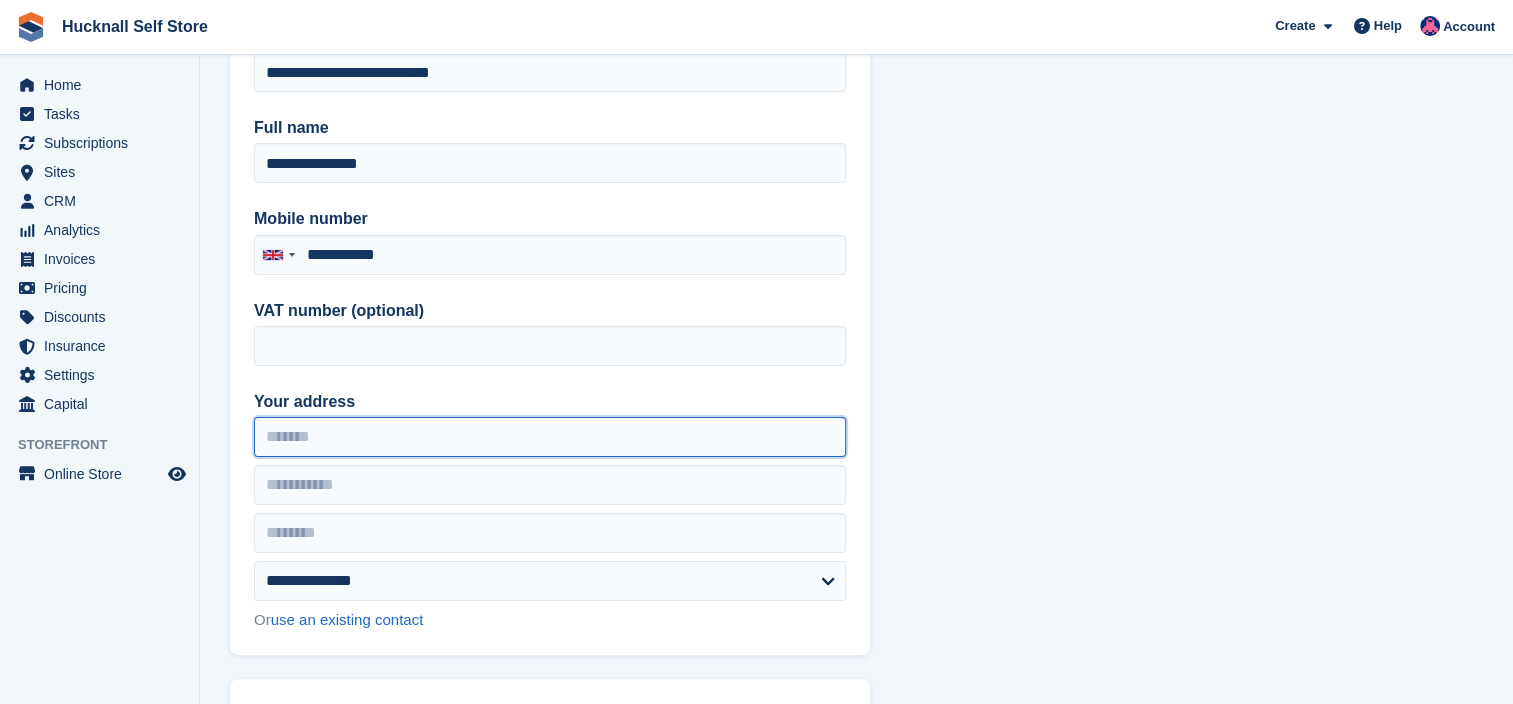 click on "Your address" at bounding box center (550, 437) 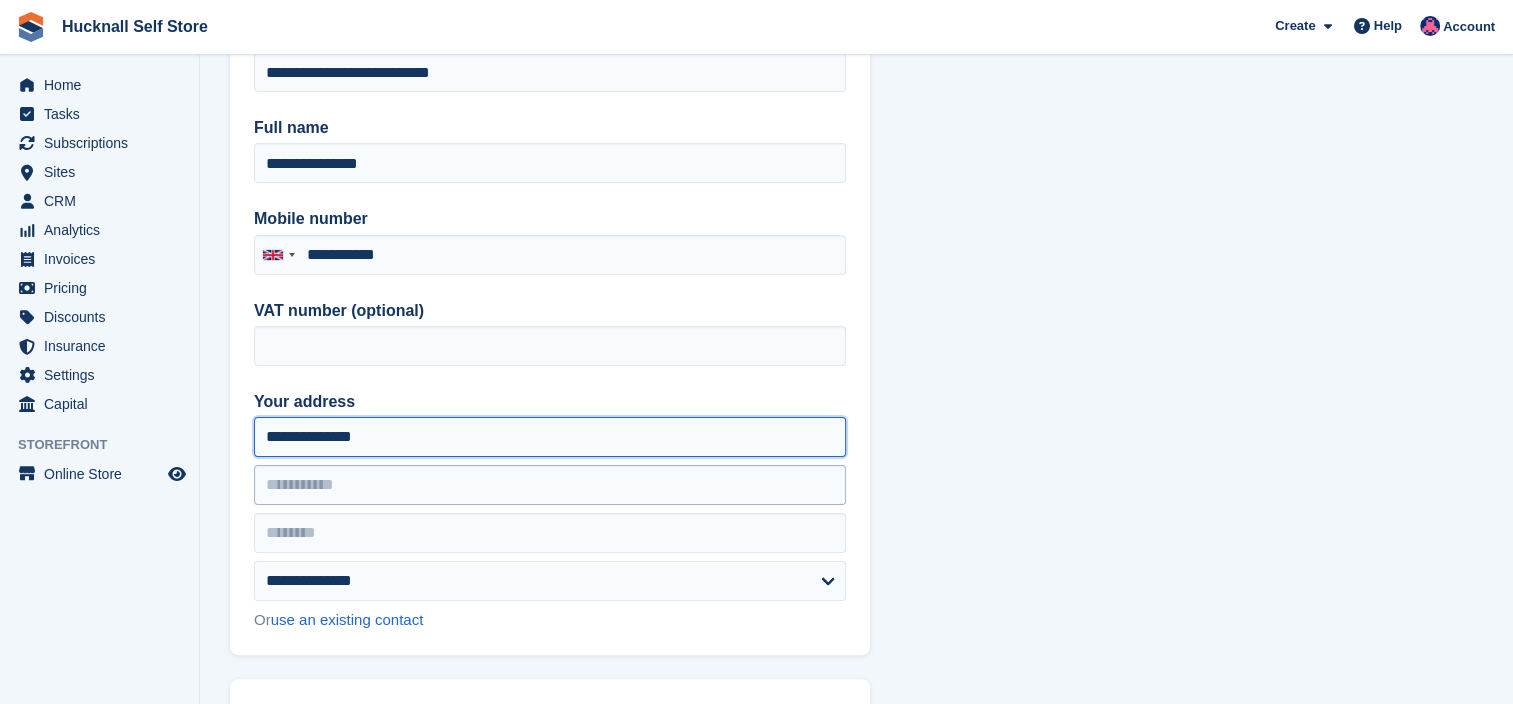 type on "**********" 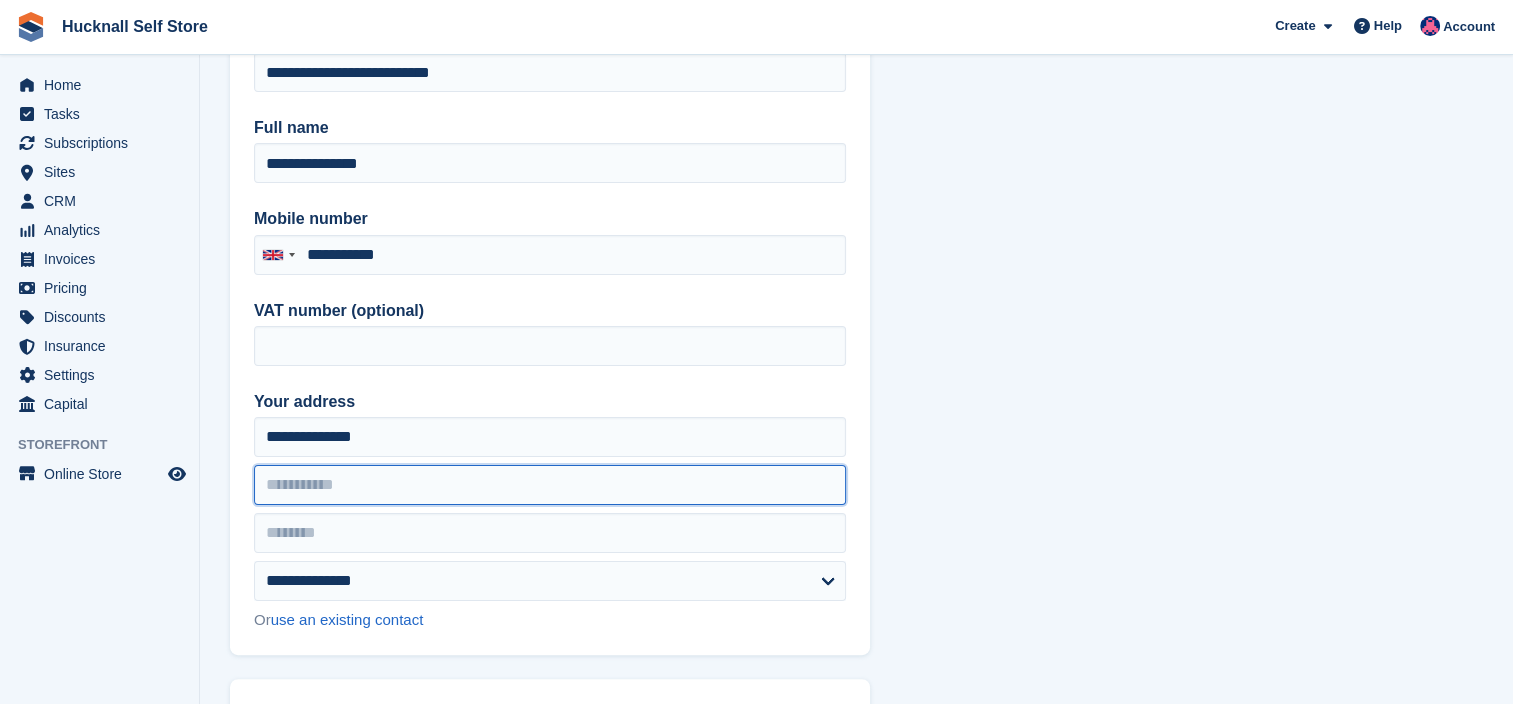 click at bounding box center (550, 485) 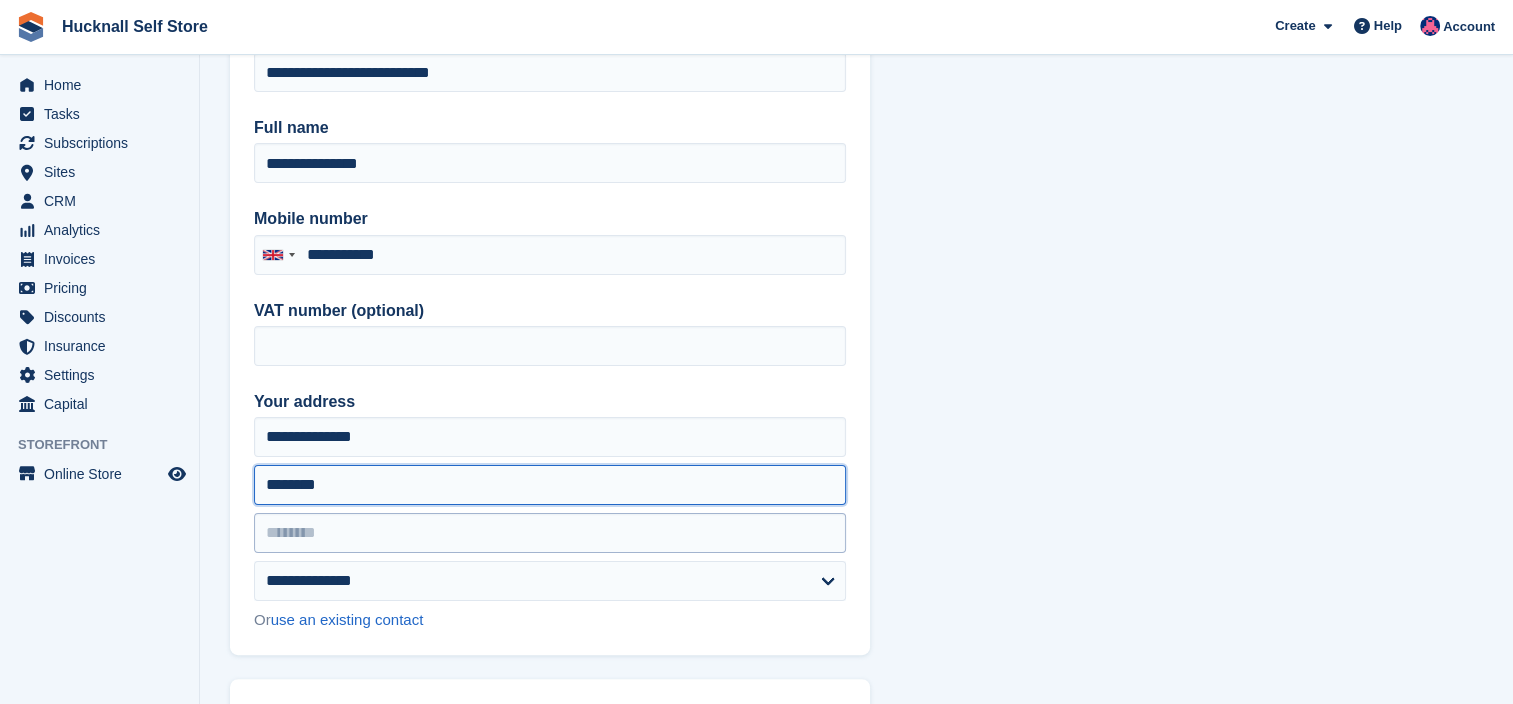 type on "********" 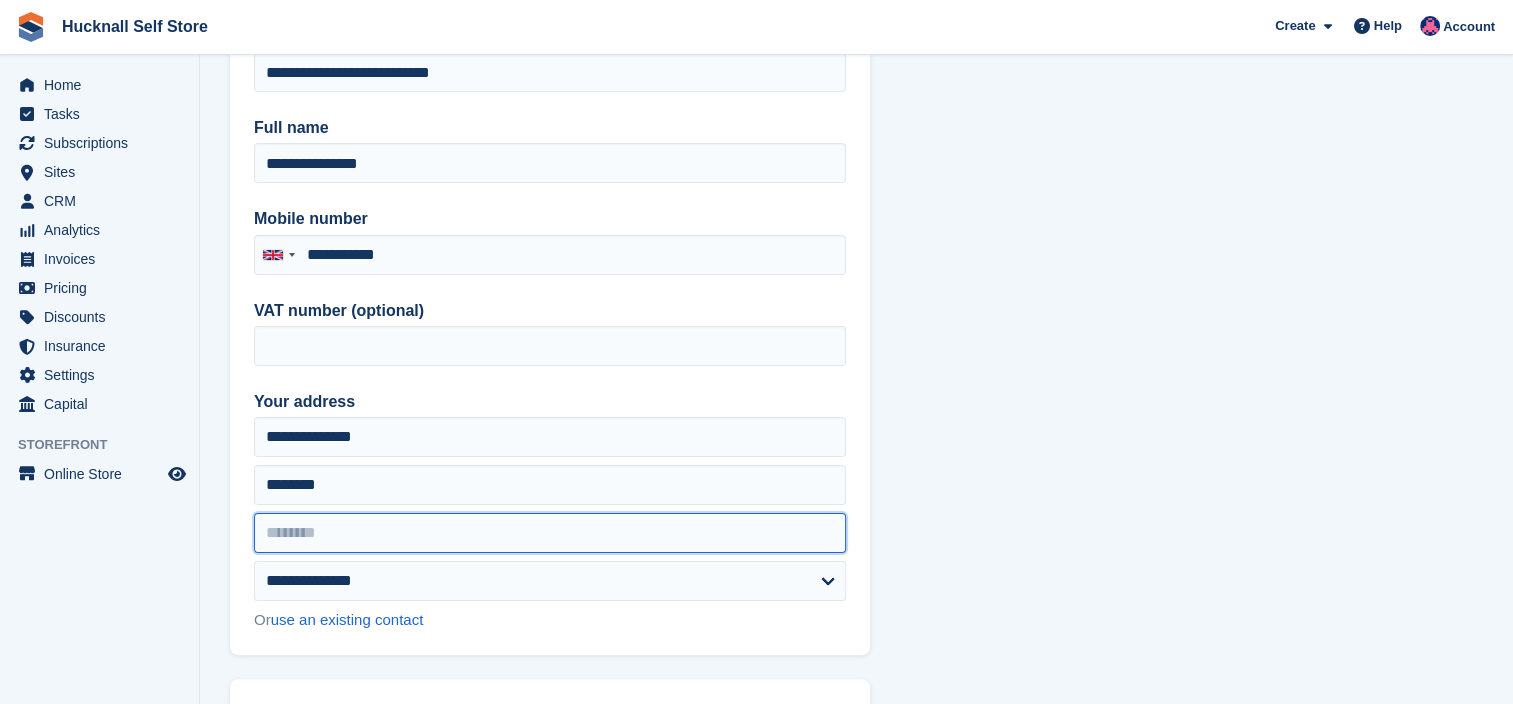 click at bounding box center (550, 533) 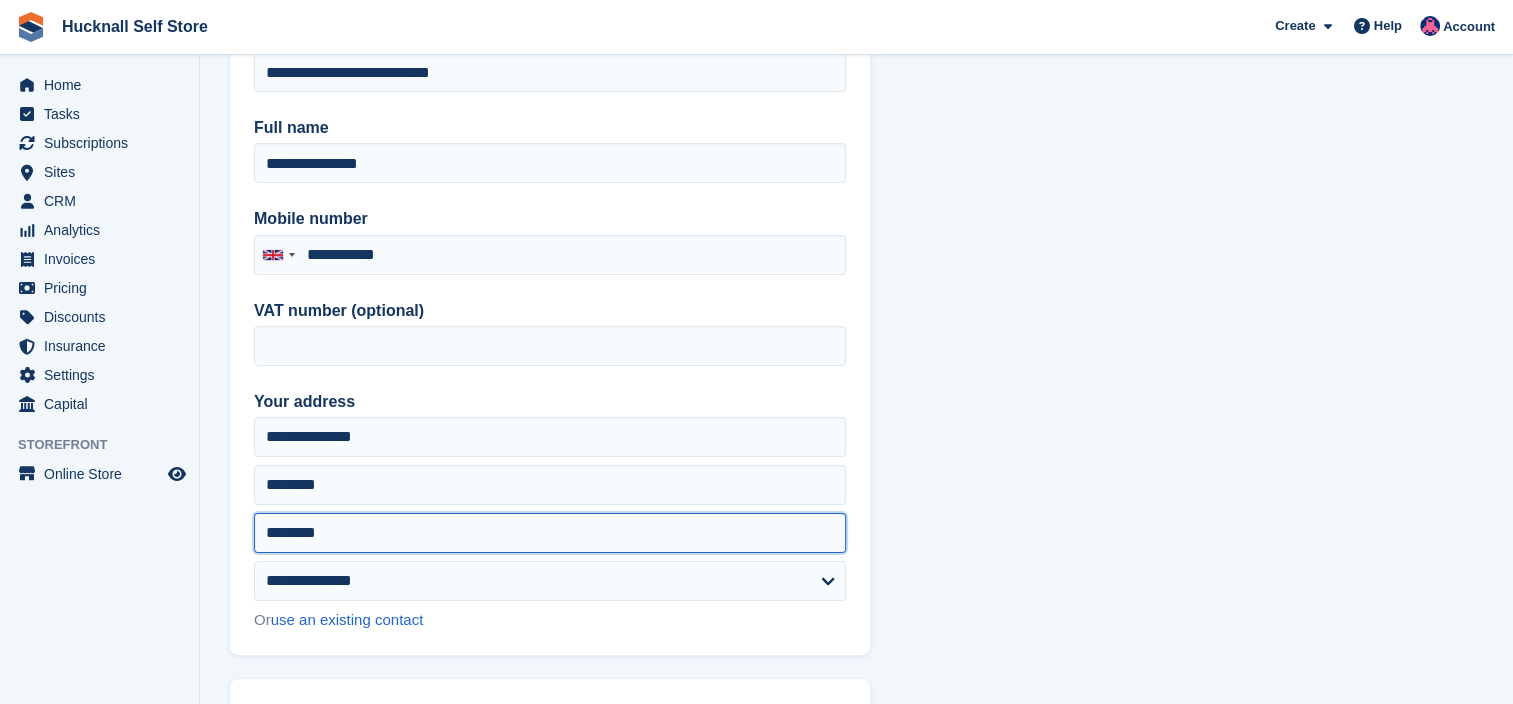 type on "********" 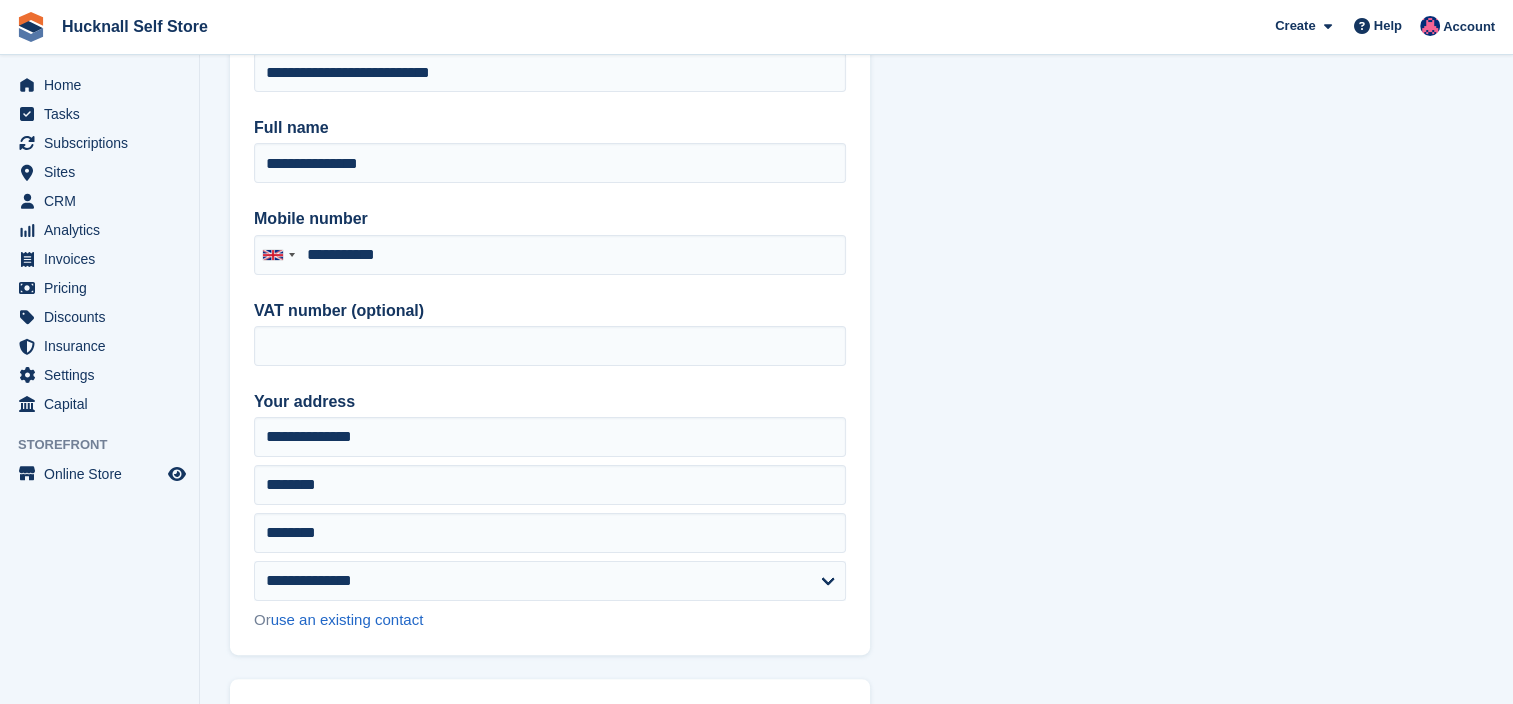 click on "Or
use an existing contact" at bounding box center [550, 620] 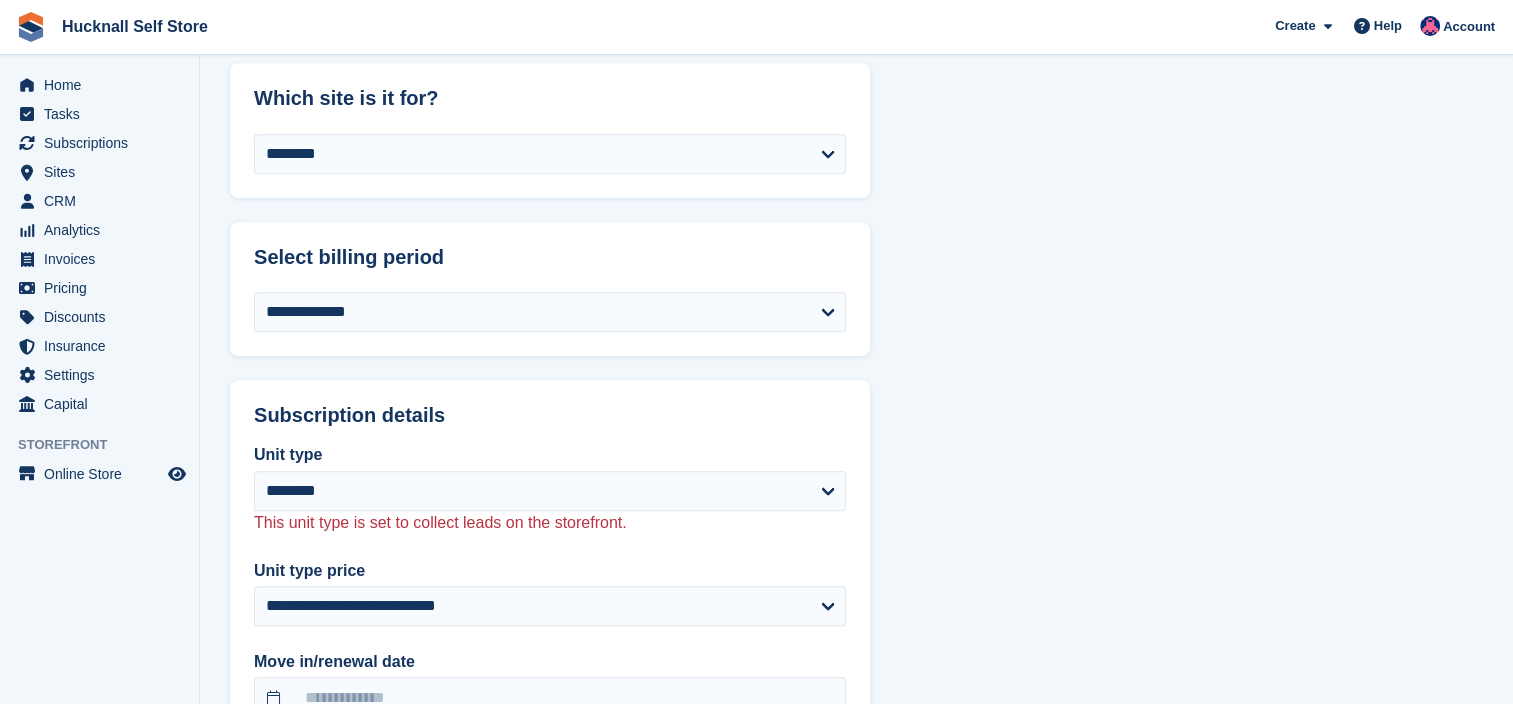 scroll, scrollTop: 1300, scrollLeft: 0, axis: vertical 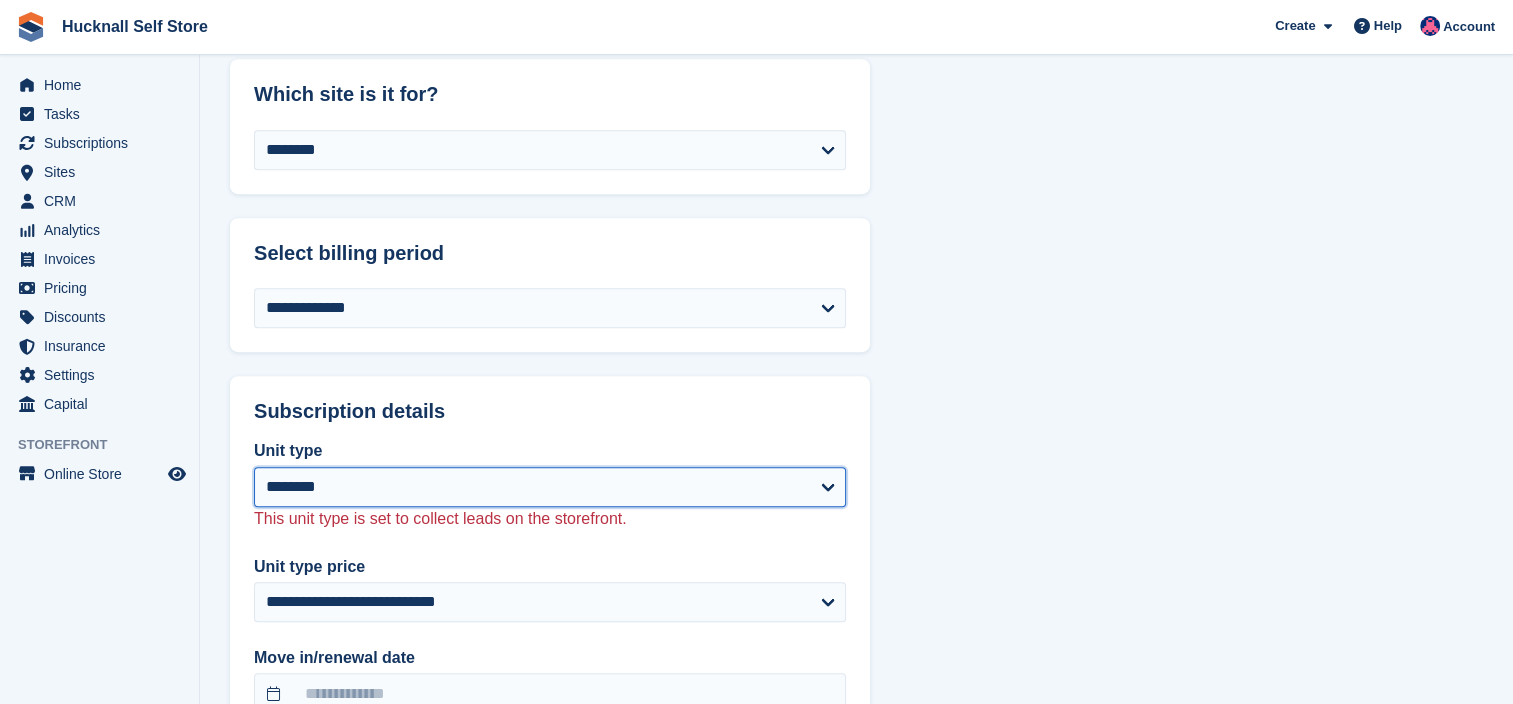 click on "**********" at bounding box center (550, 487) 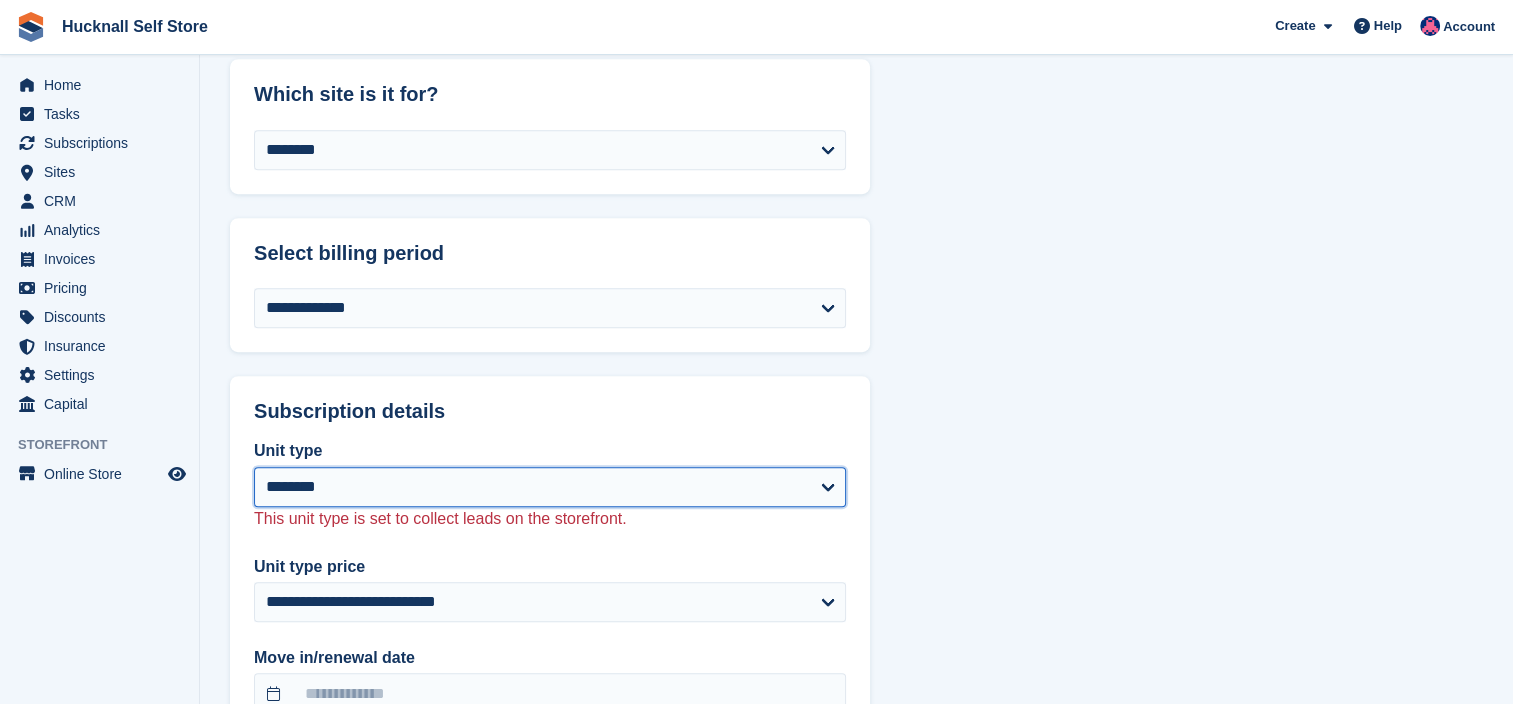select on "****" 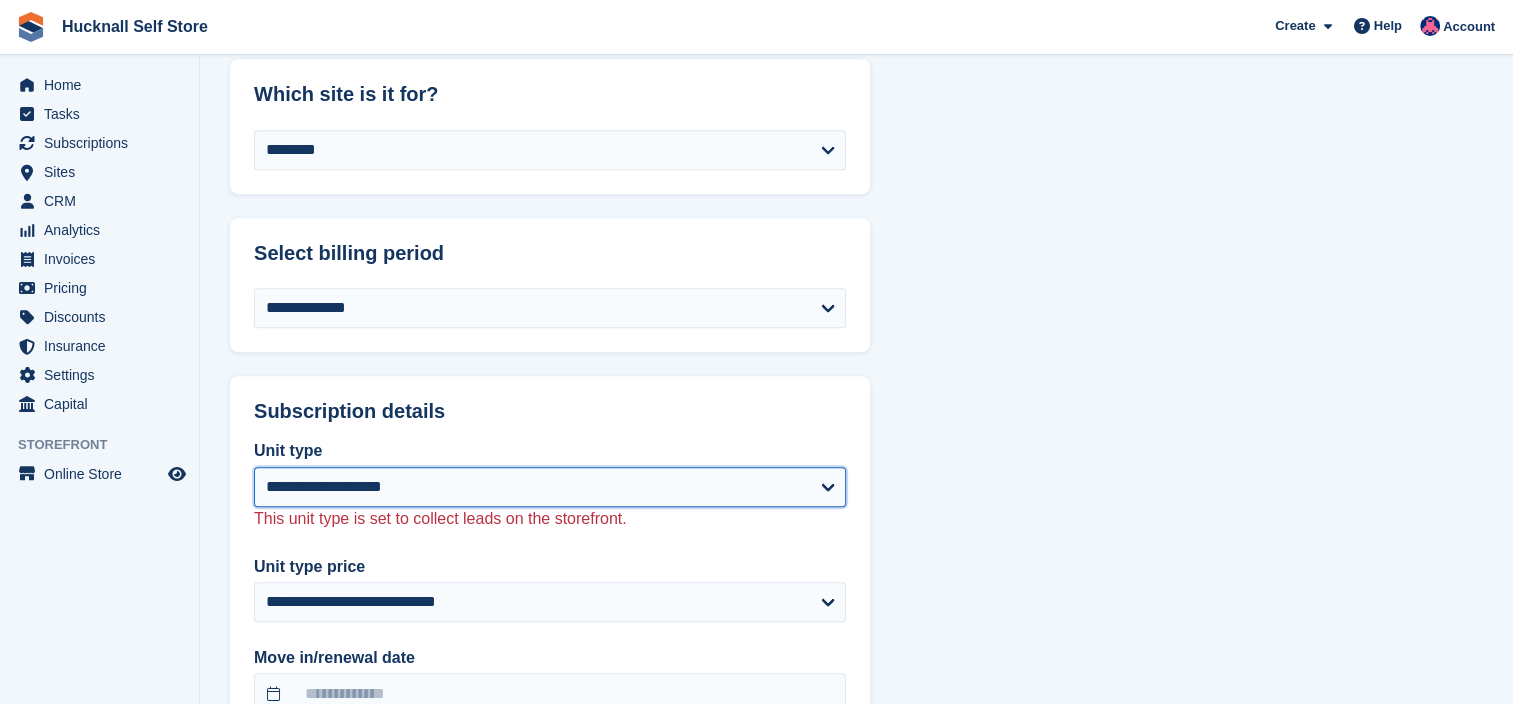 click on "**********" at bounding box center (550, 487) 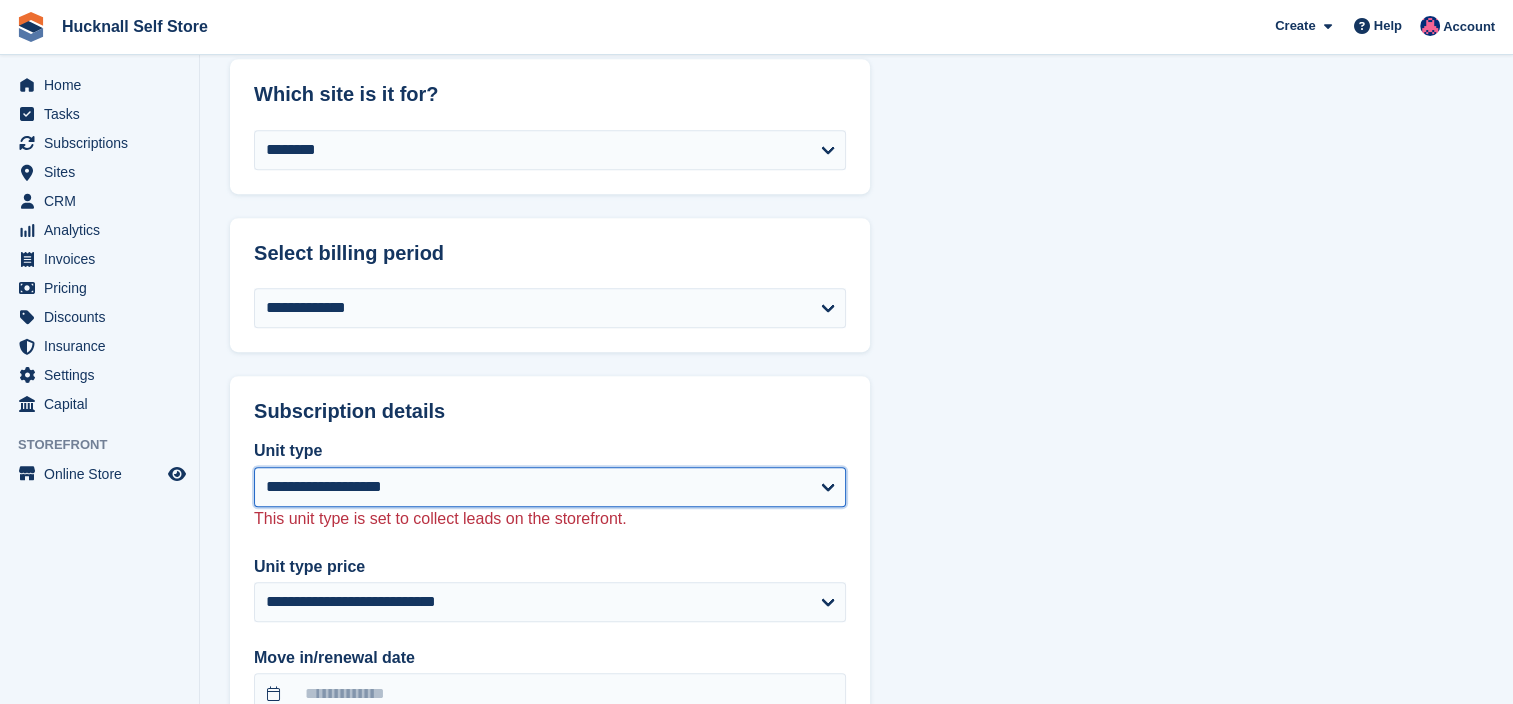 select on "**********" 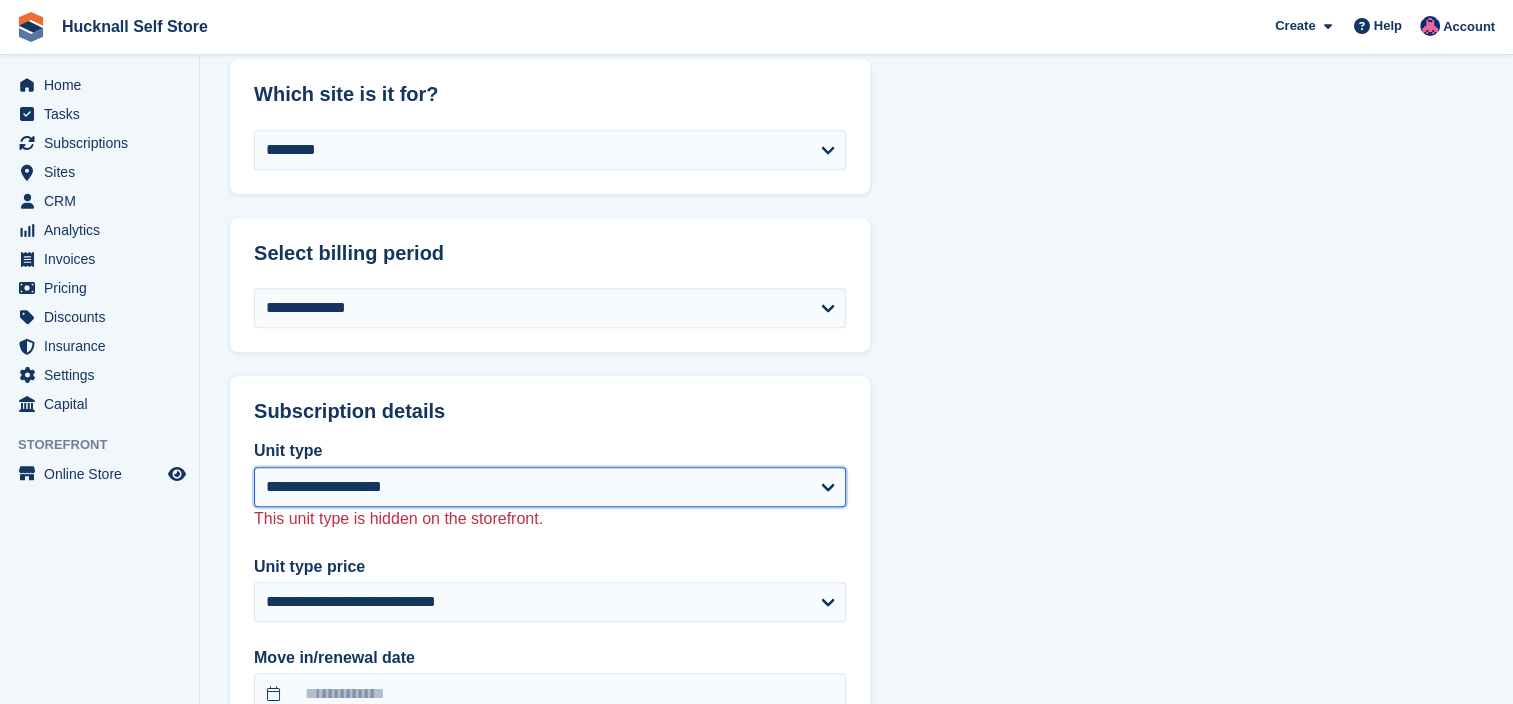click on "**********" at bounding box center (550, 487) 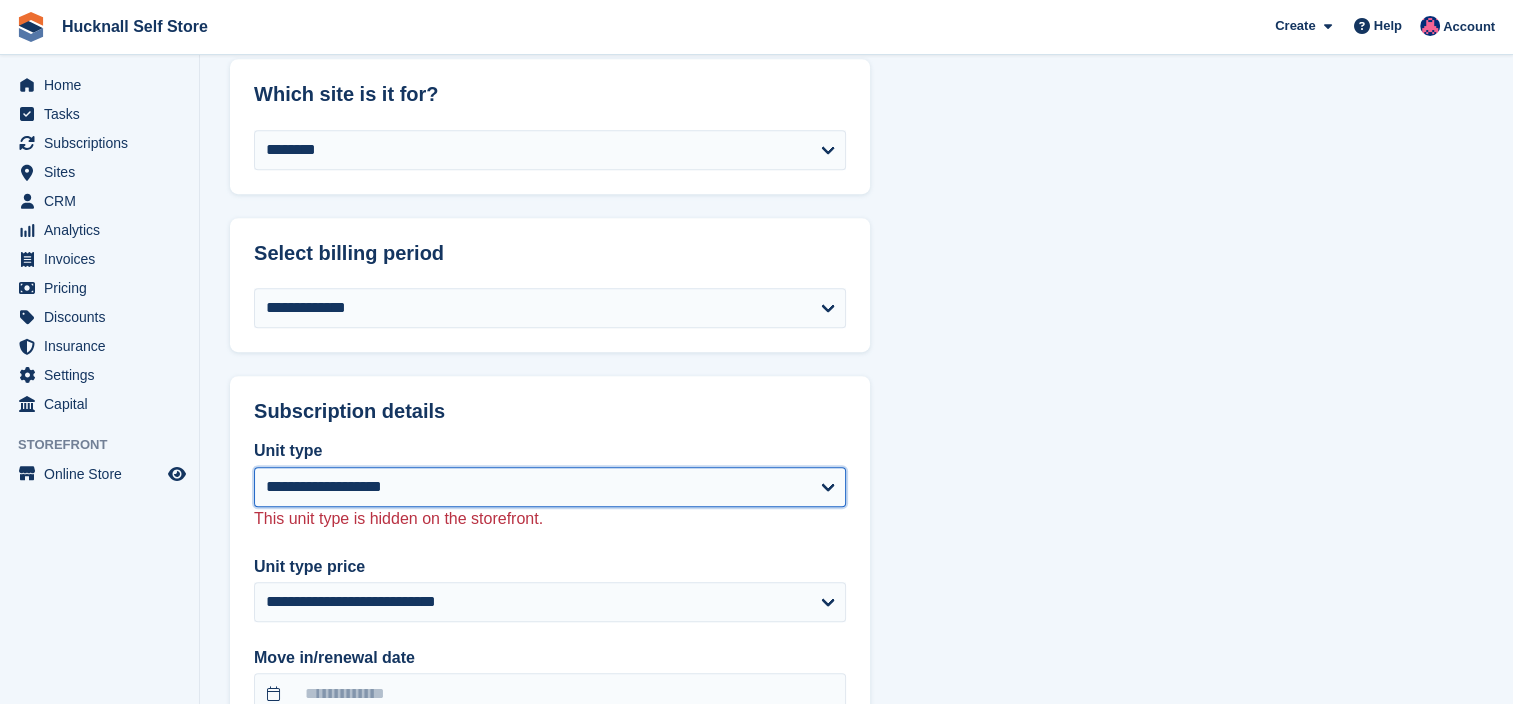 select on "***" 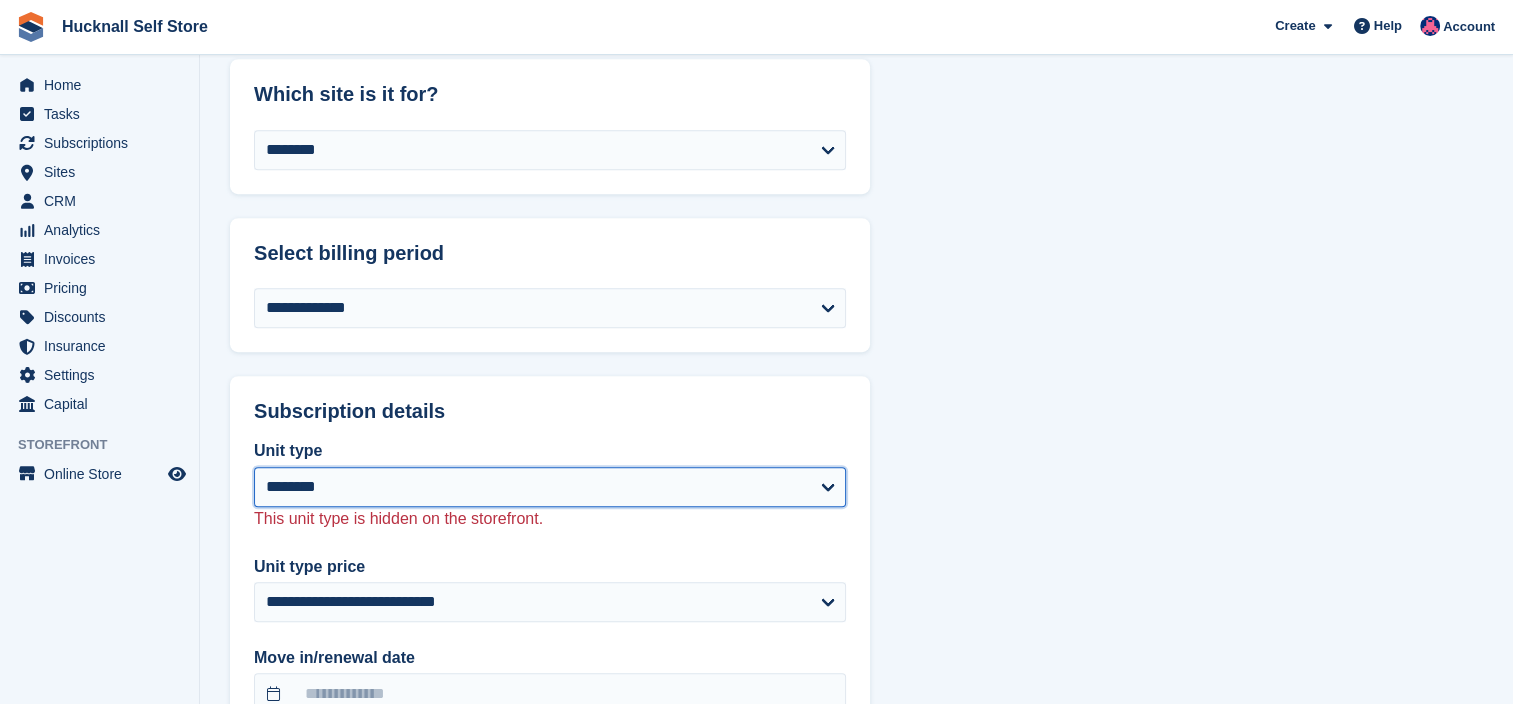 click on "**********" at bounding box center [550, 487] 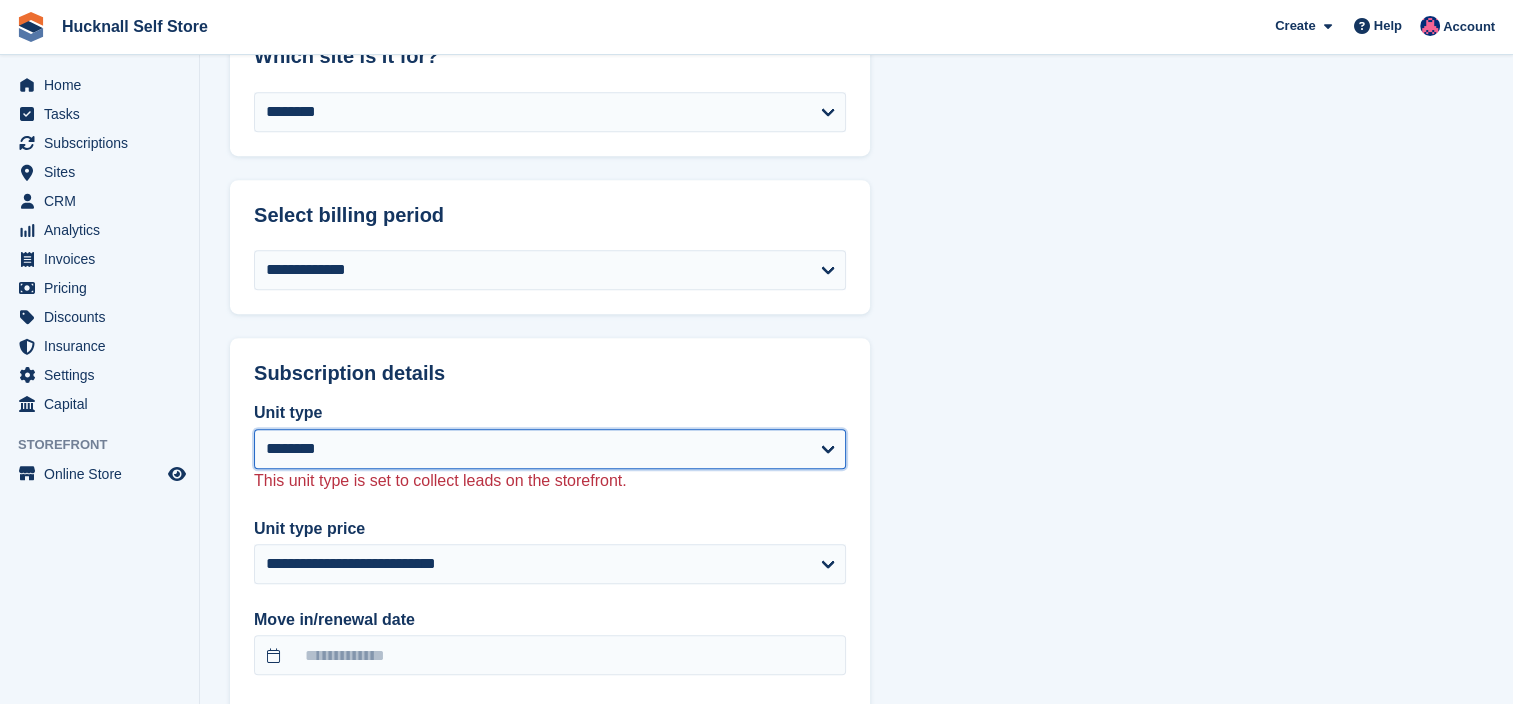 scroll, scrollTop: 1400, scrollLeft: 0, axis: vertical 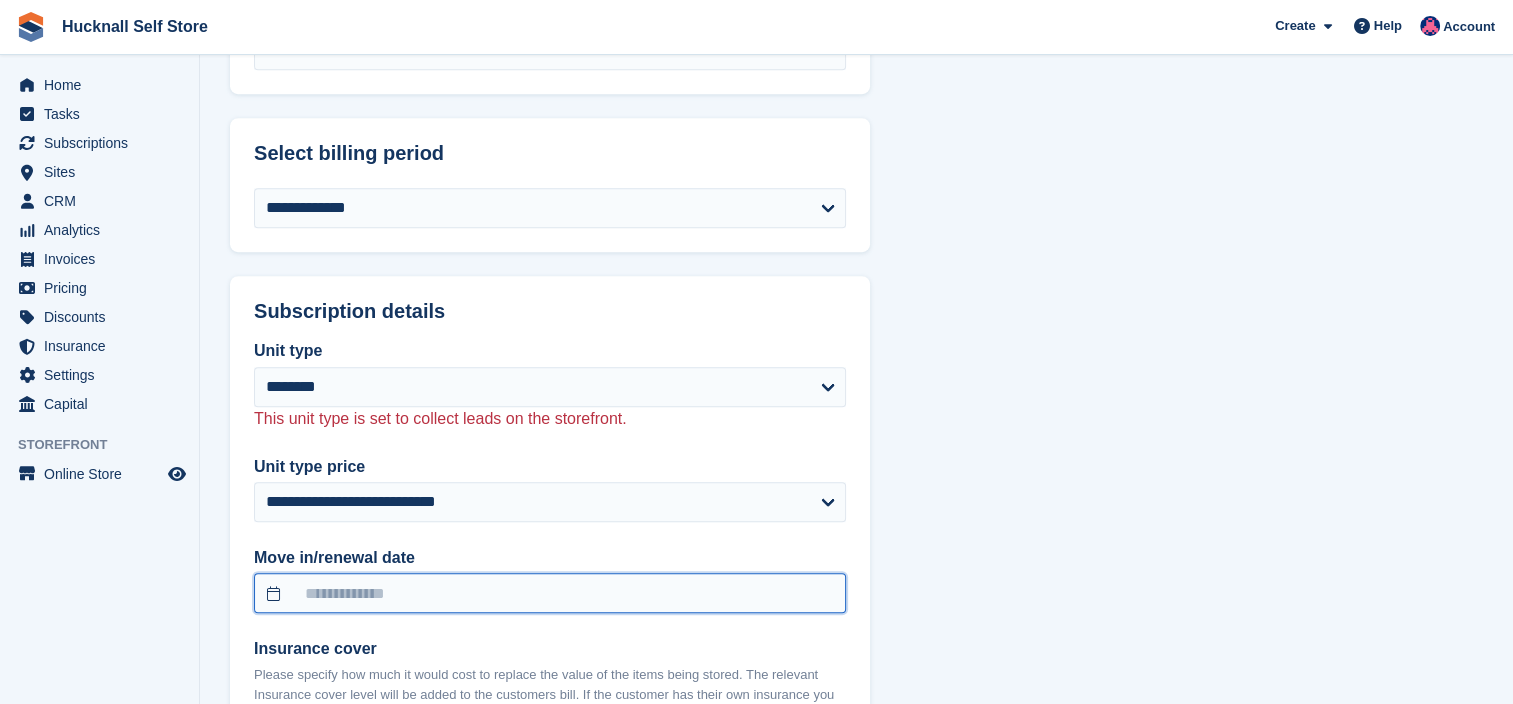 click at bounding box center (550, 593) 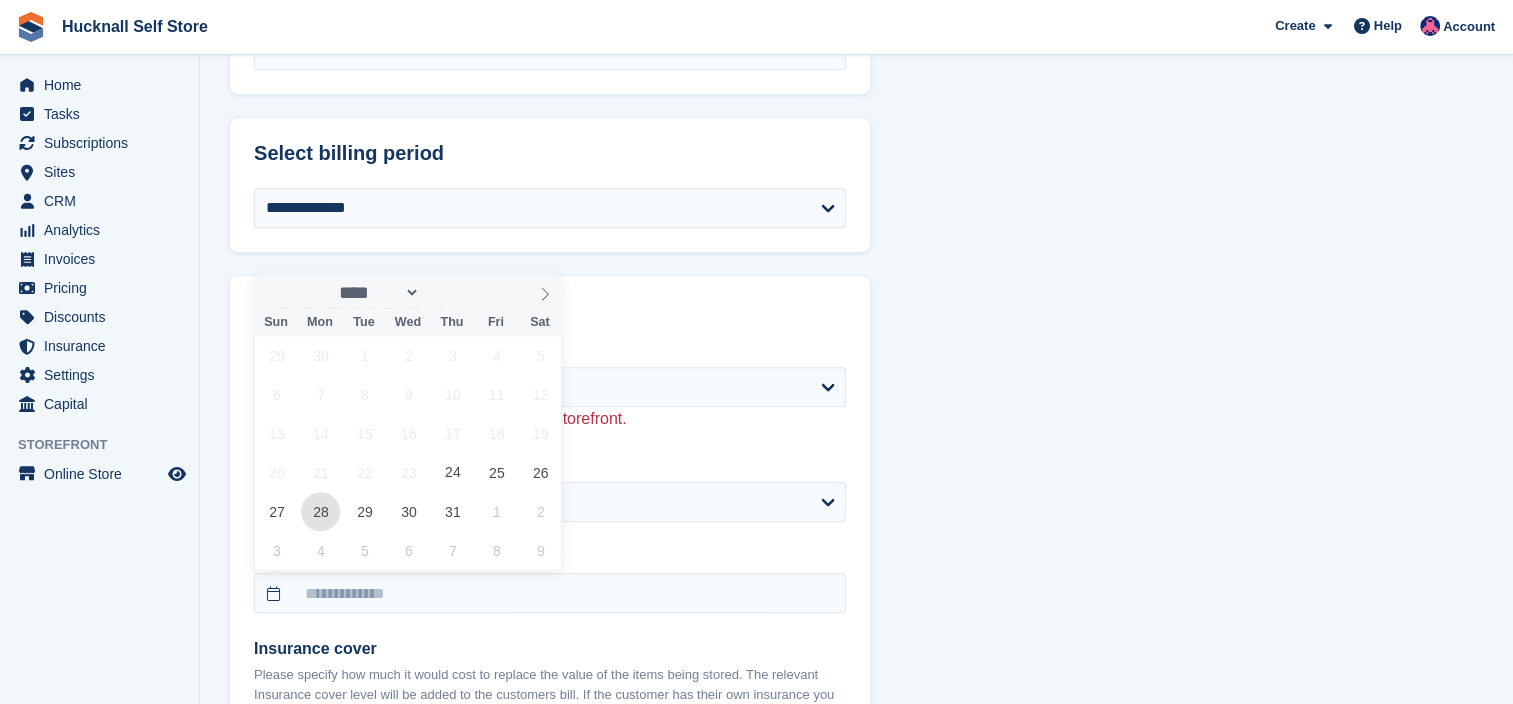 click on "28" at bounding box center [320, 511] 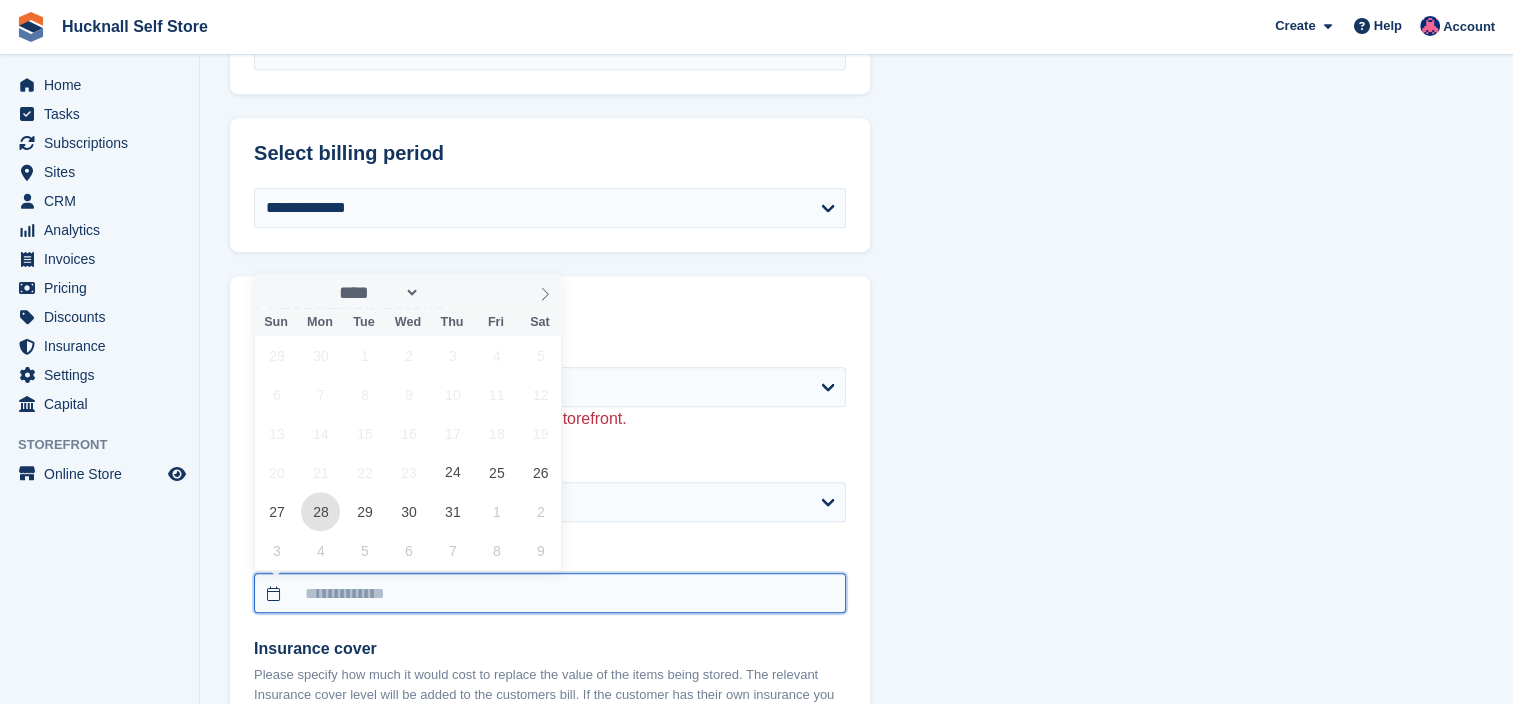 type on "**********" 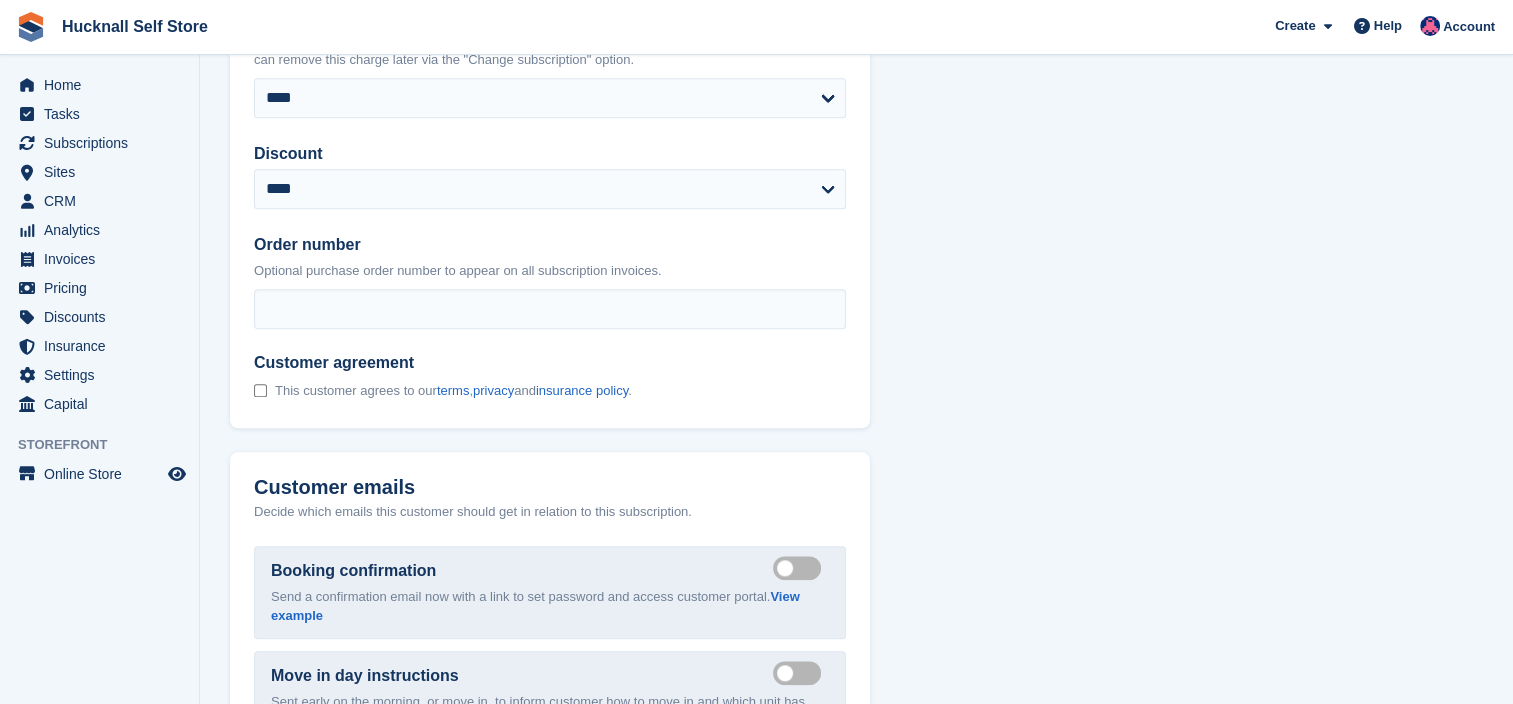 scroll, scrollTop: 2100, scrollLeft: 0, axis: vertical 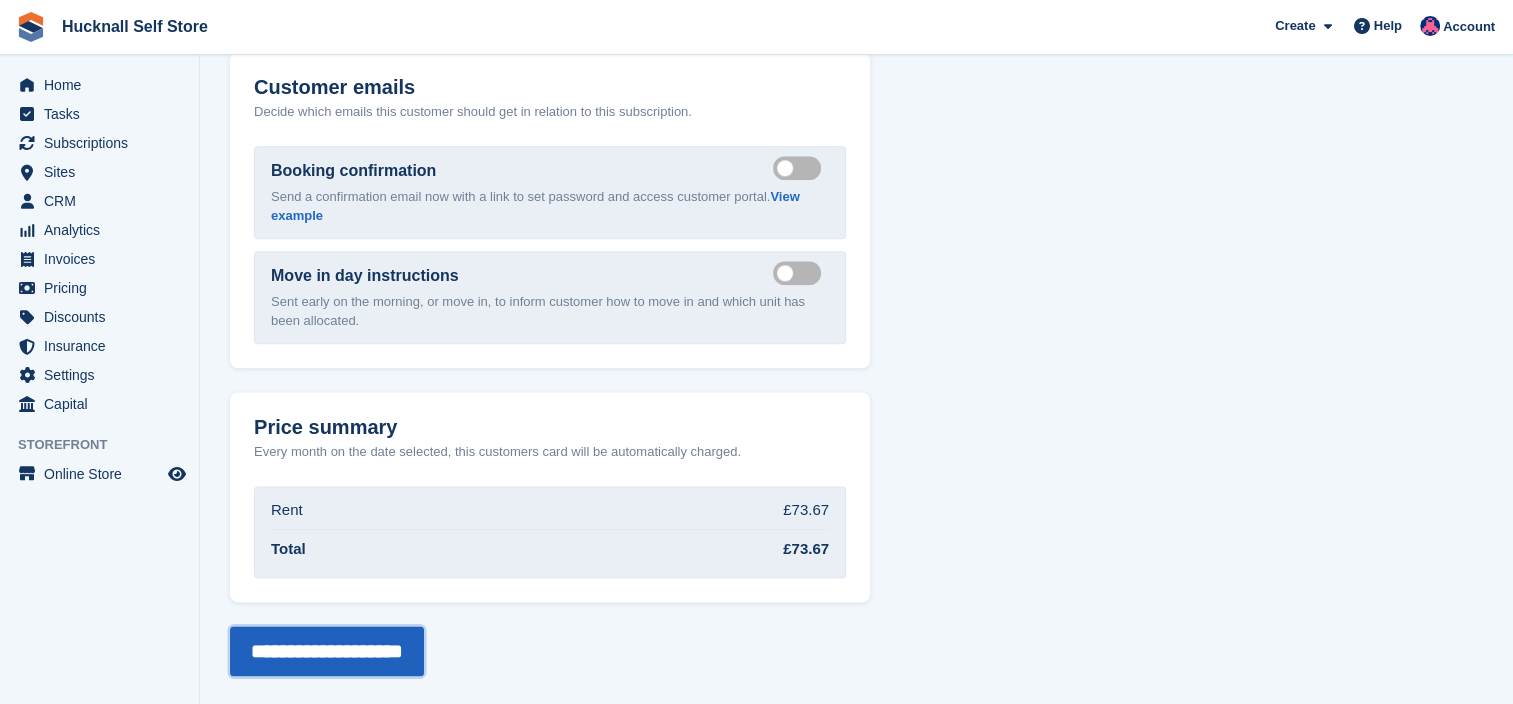 click on "**********" at bounding box center (327, 651) 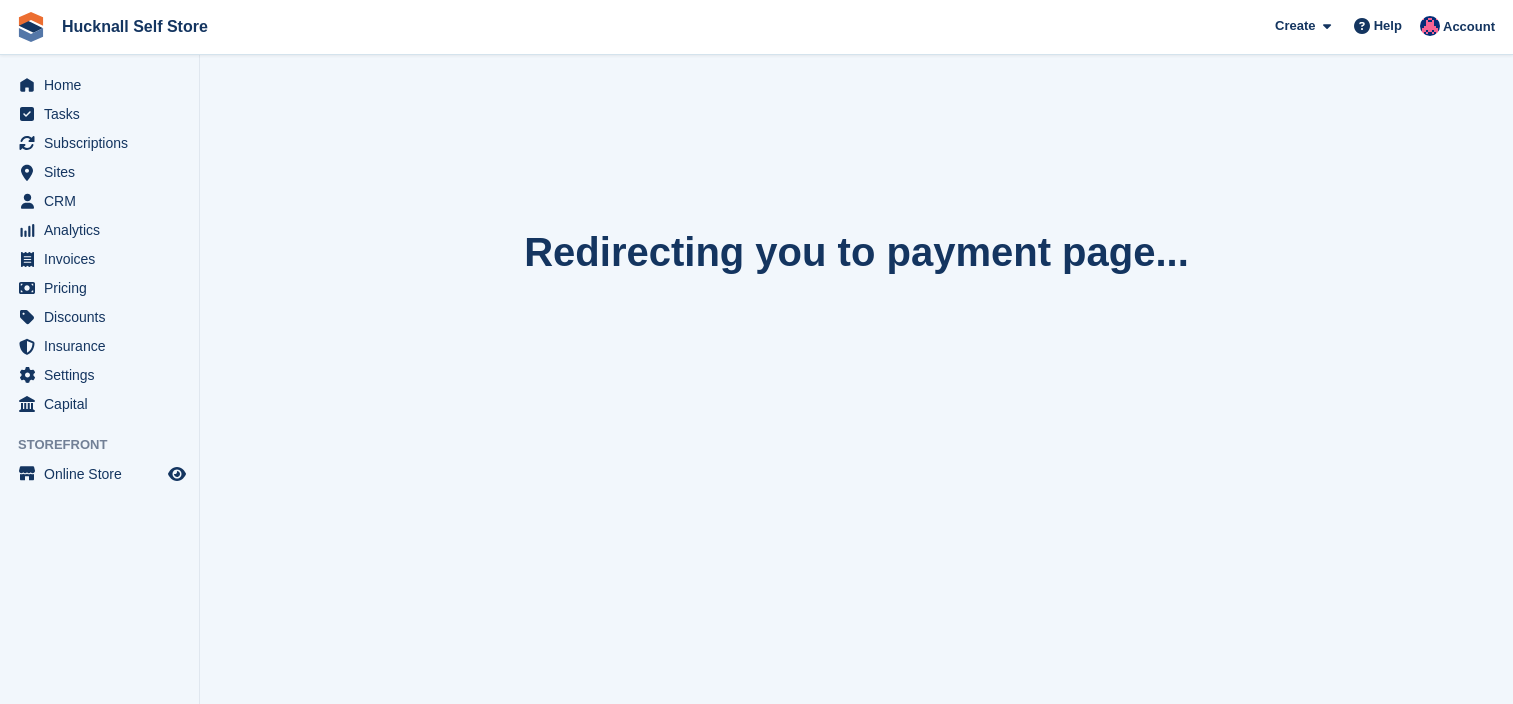 scroll, scrollTop: 0, scrollLeft: 0, axis: both 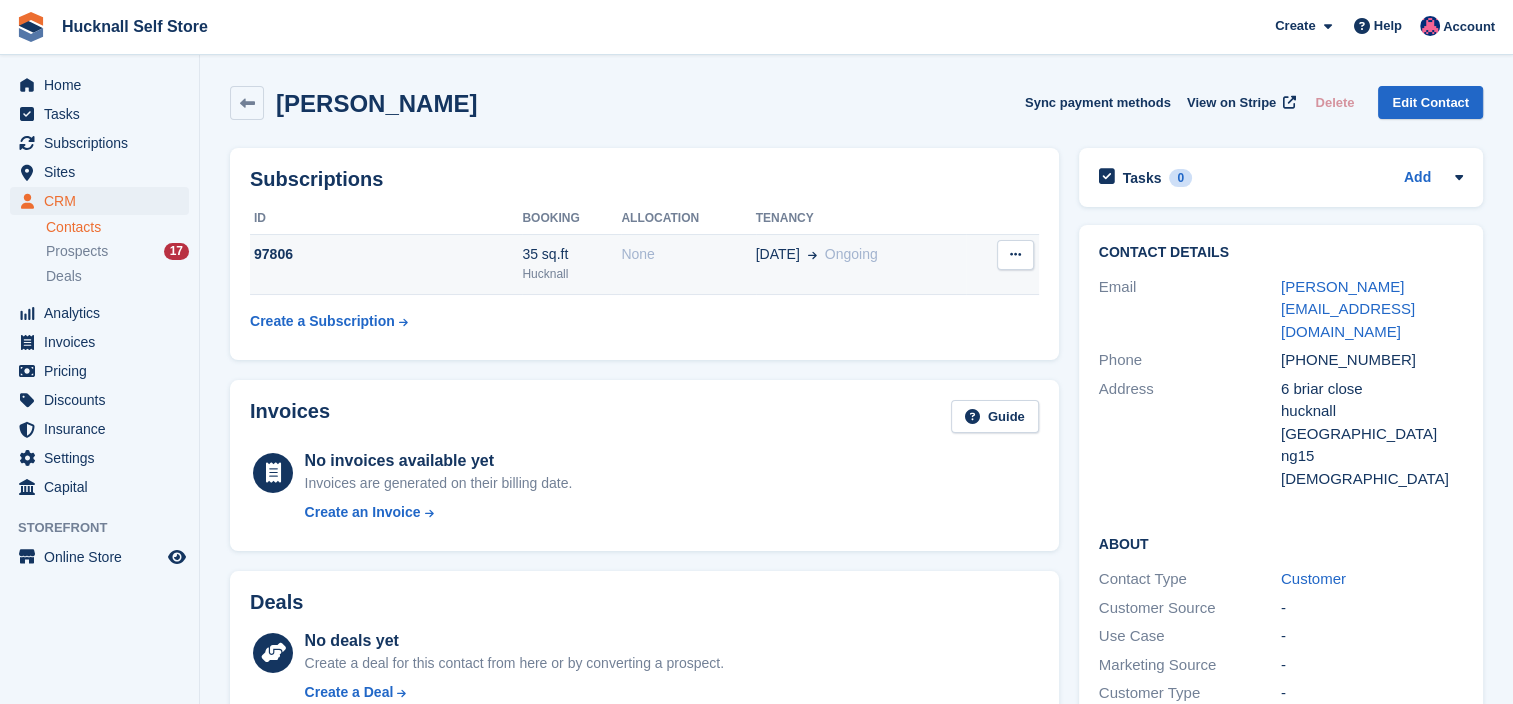 click on "None" at bounding box center [688, 254] 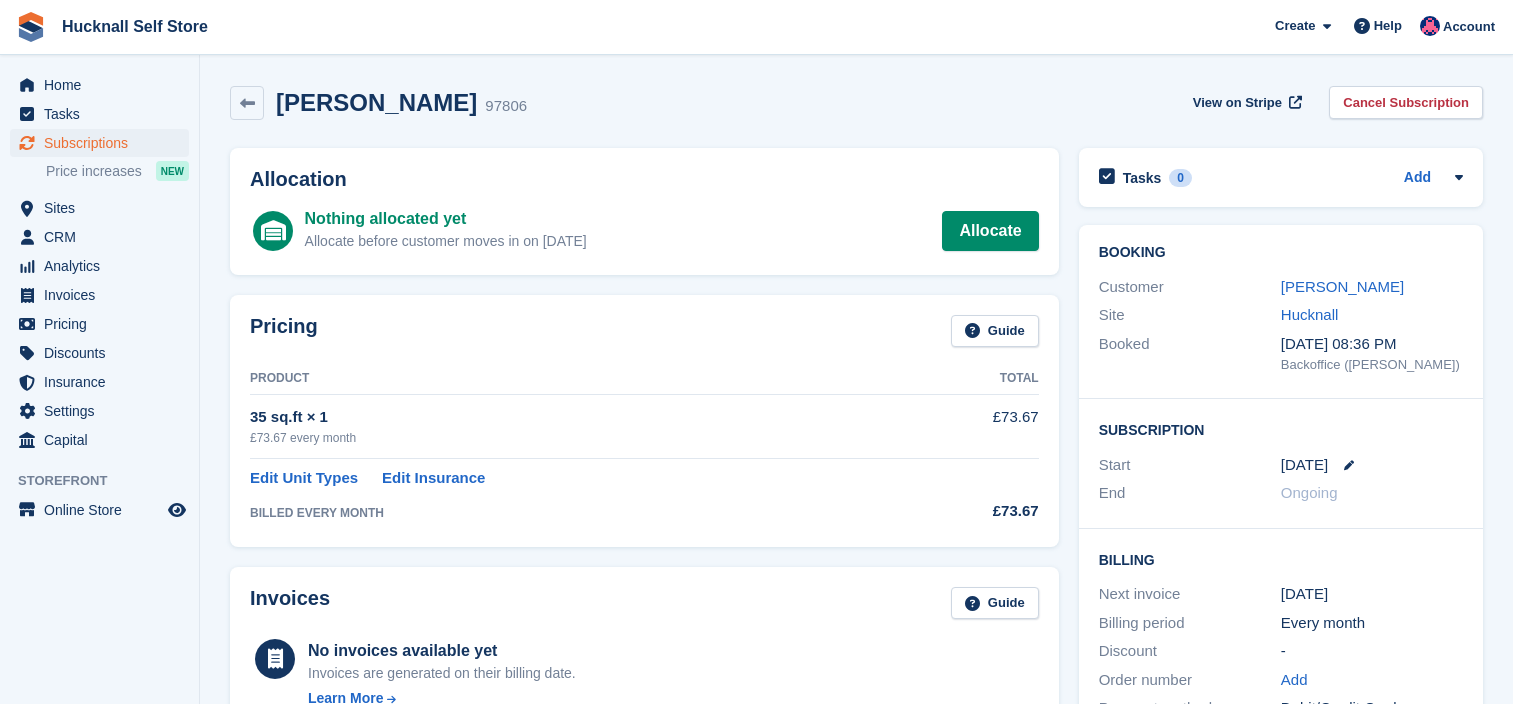 scroll, scrollTop: 0, scrollLeft: 0, axis: both 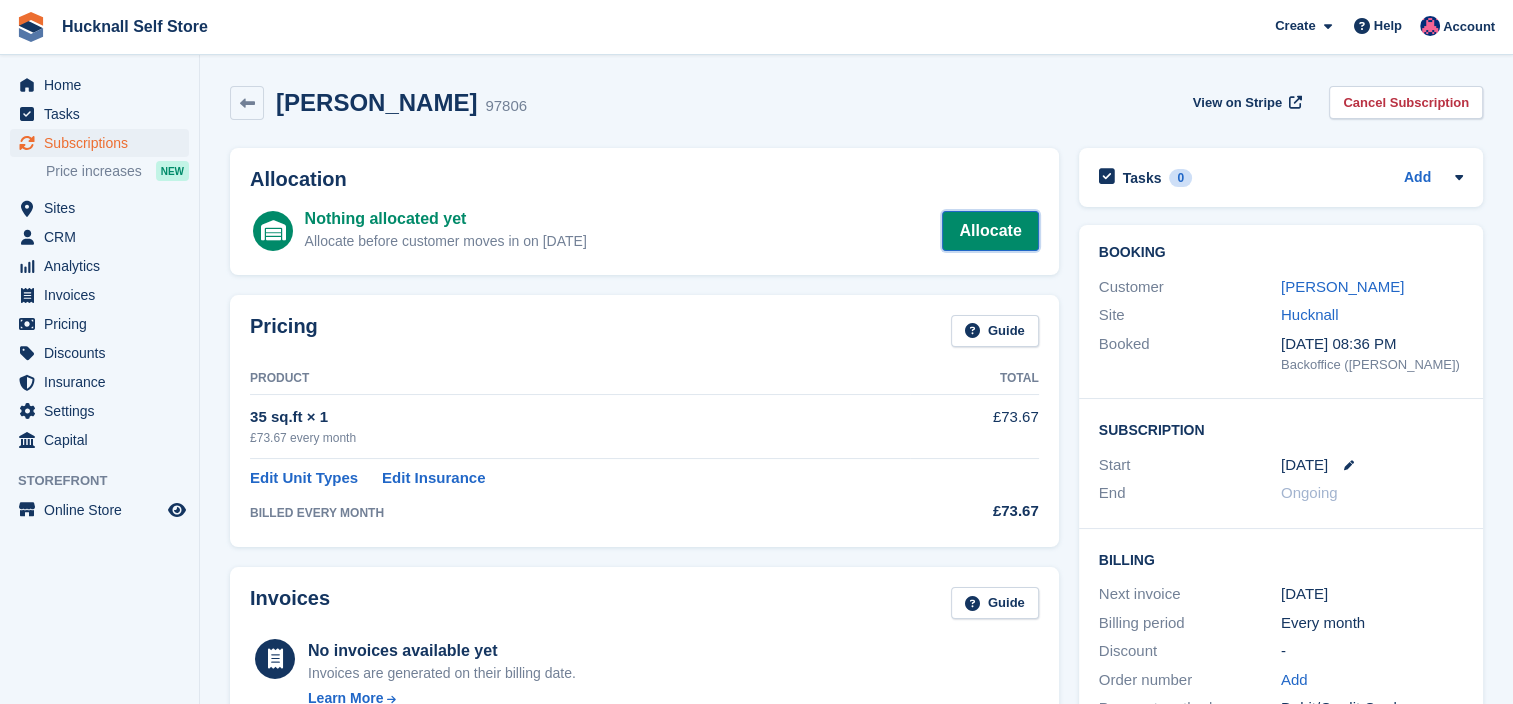 click on "Allocate" at bounding box center [990, 231] 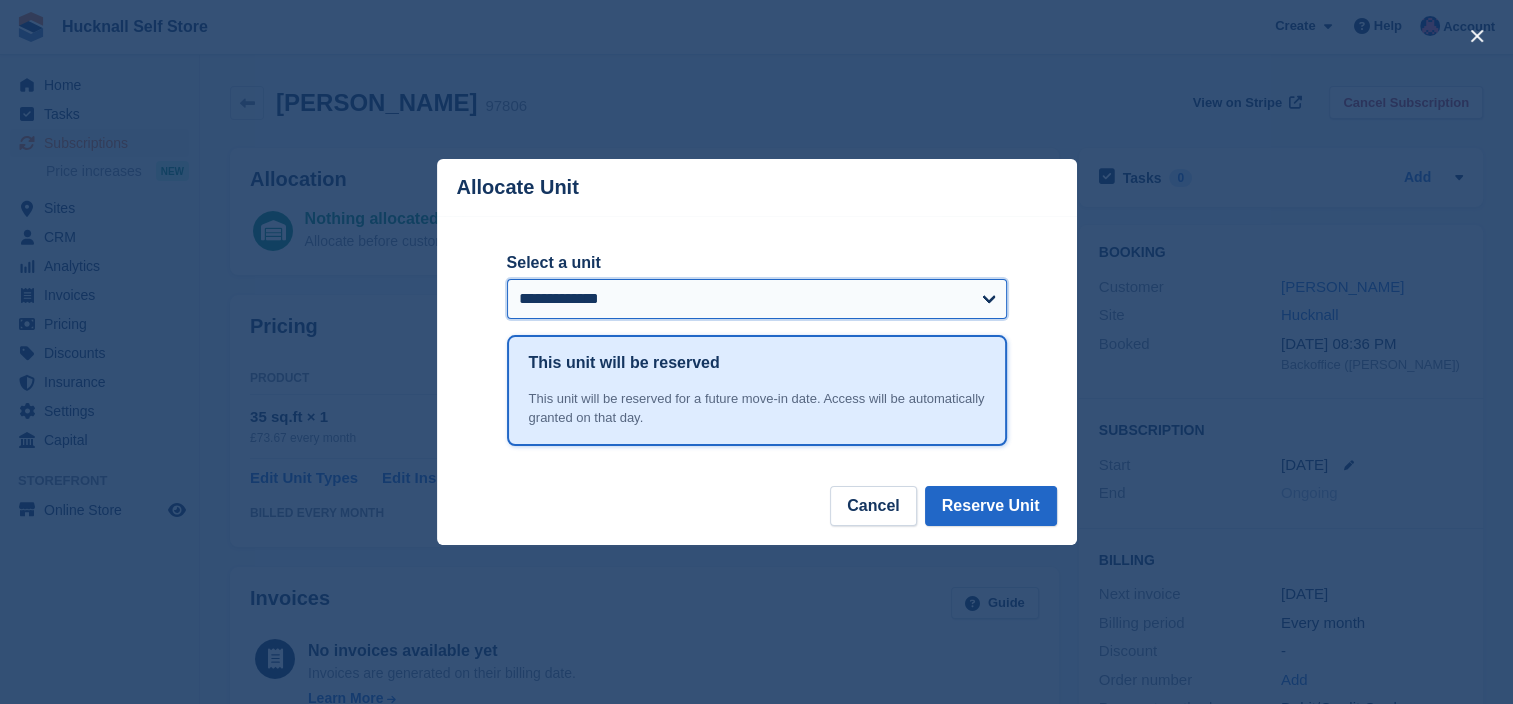 click on "**********" at bounding box center (757, 299) 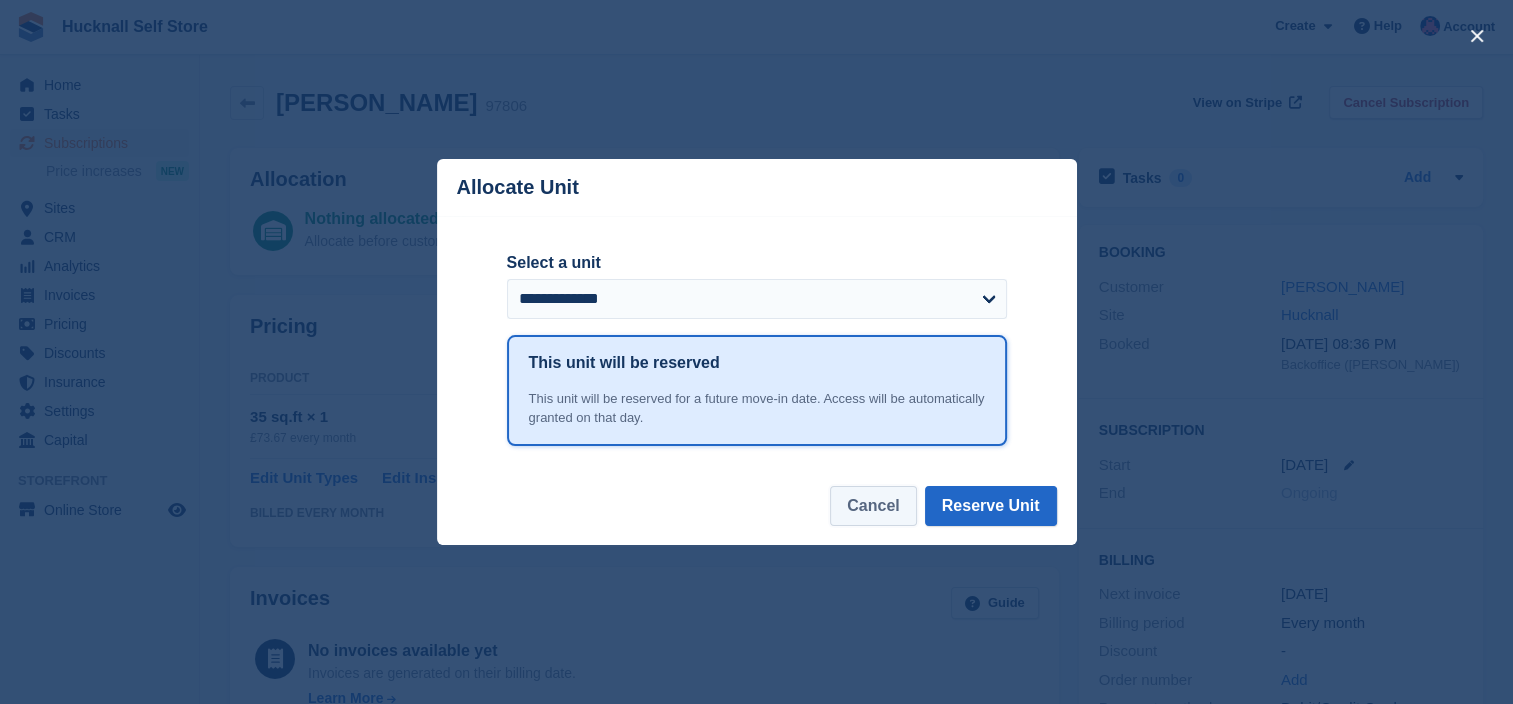 click on "Cancel" at bounding box center [873, 506] 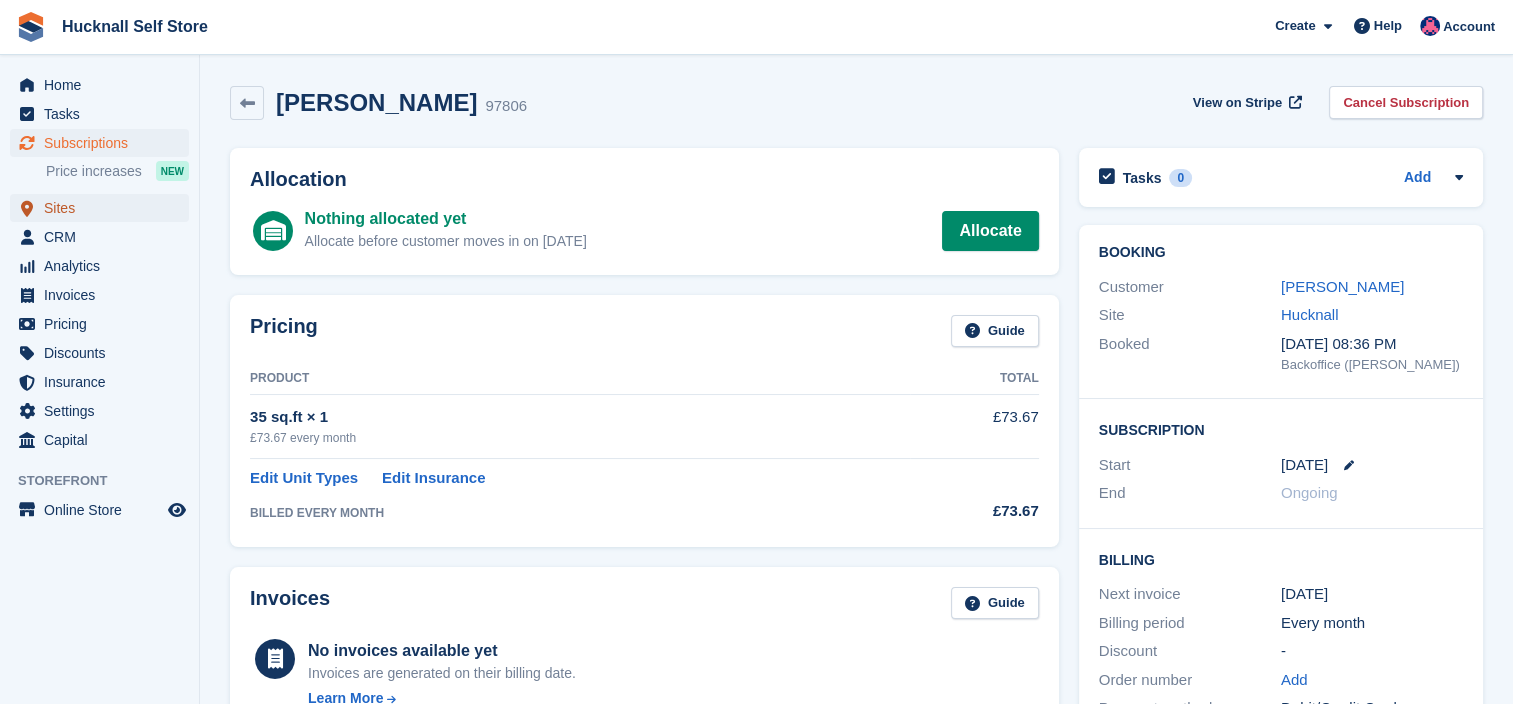 click on "Sites" at bounding box center (104, 208) 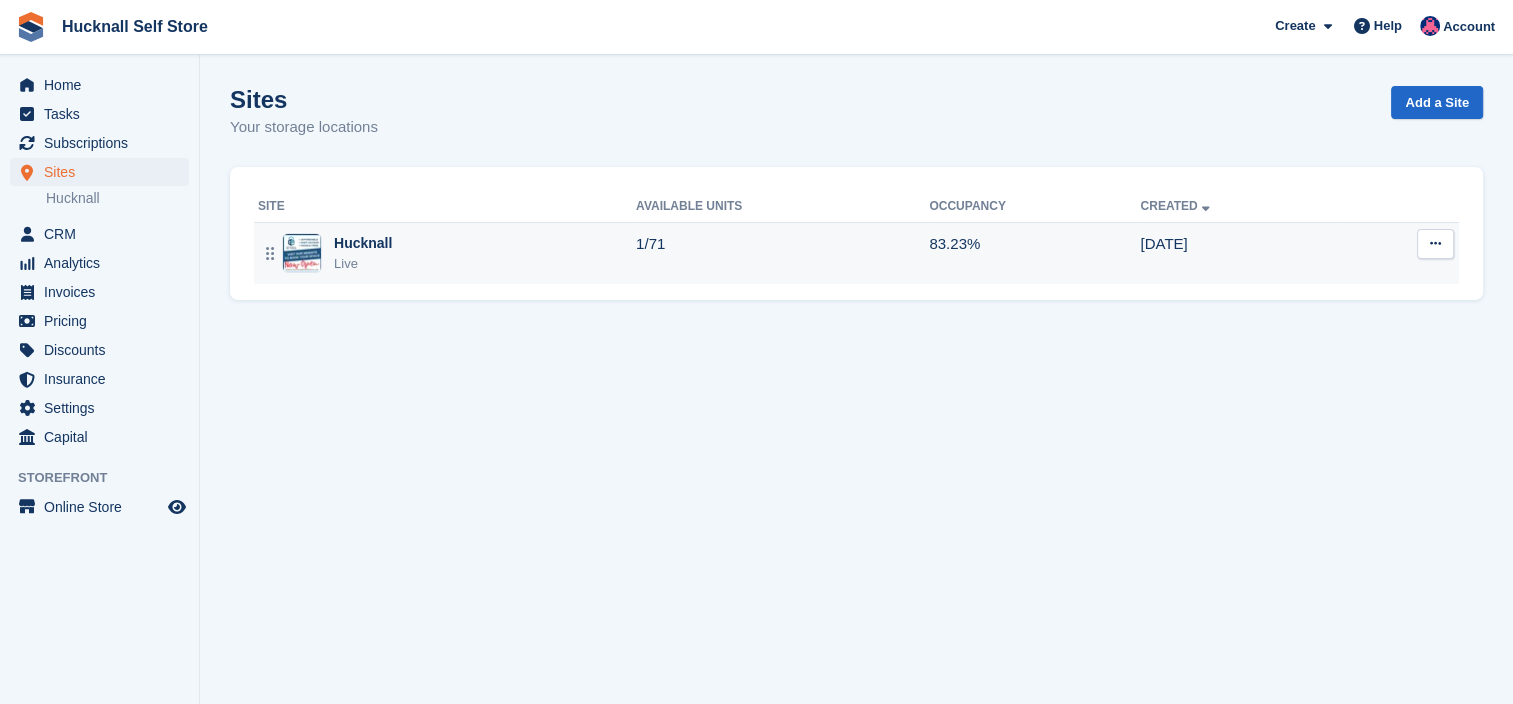 click on "Hucknall" at bounding box center [363, 243] 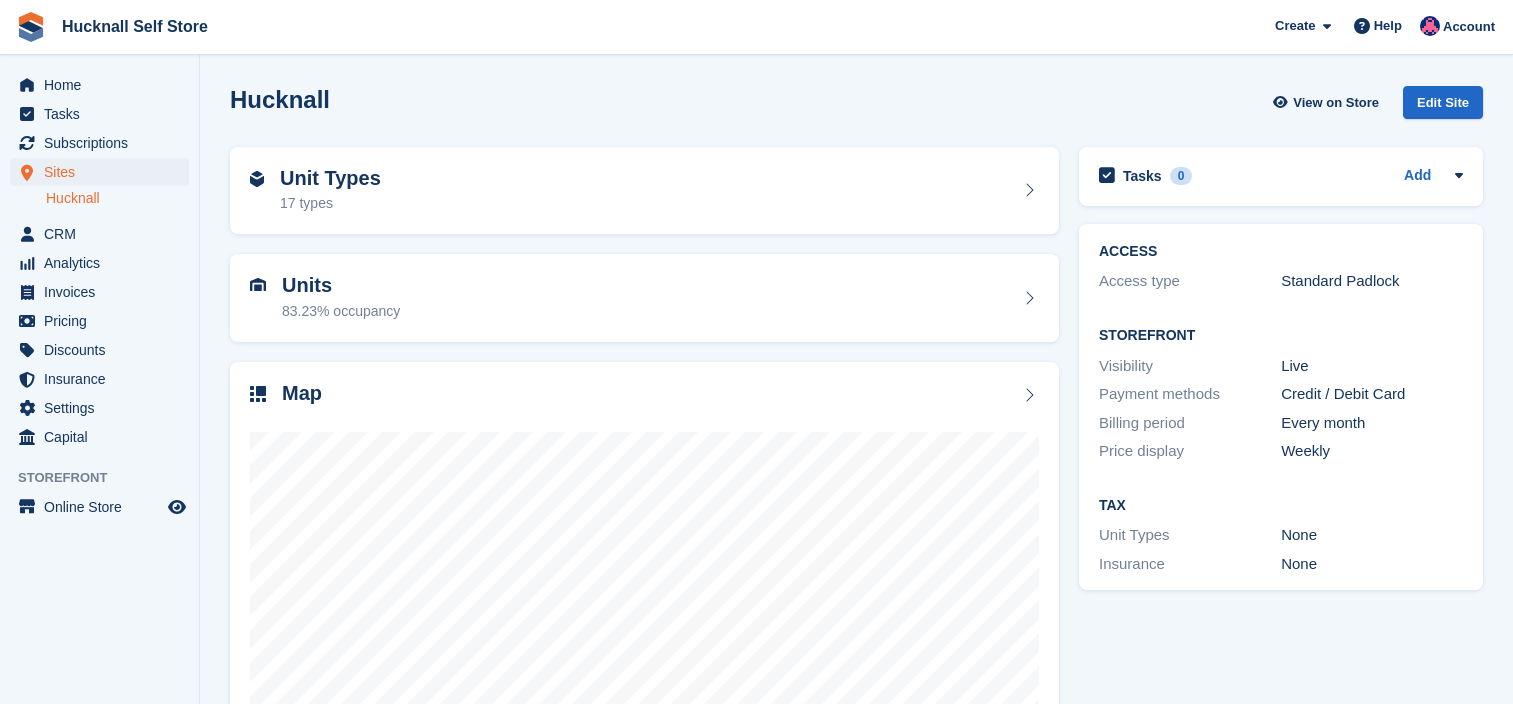 scroll, scrollTop: 0, scrollLeft: 0, axis: both 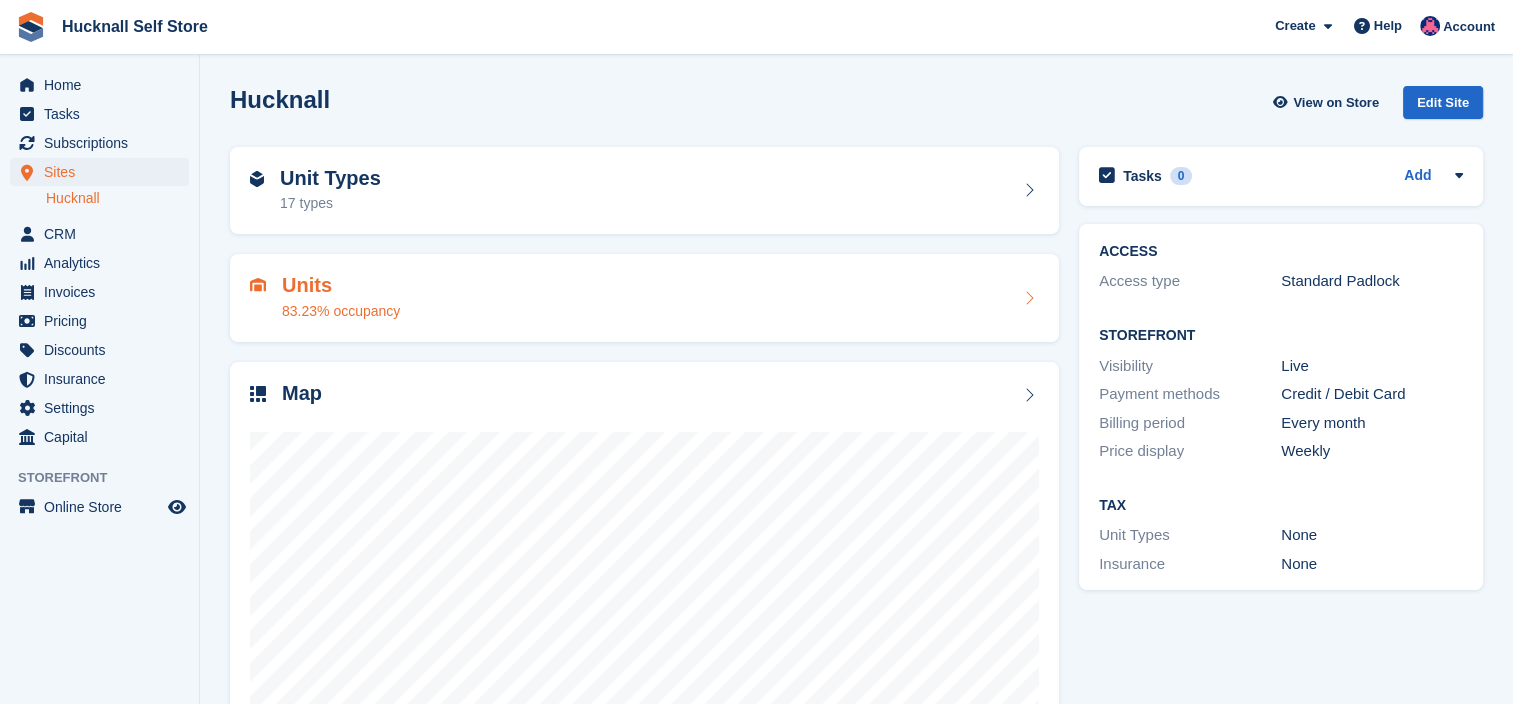 click on "83.23% occupancy" at bounding box center [341, 311] 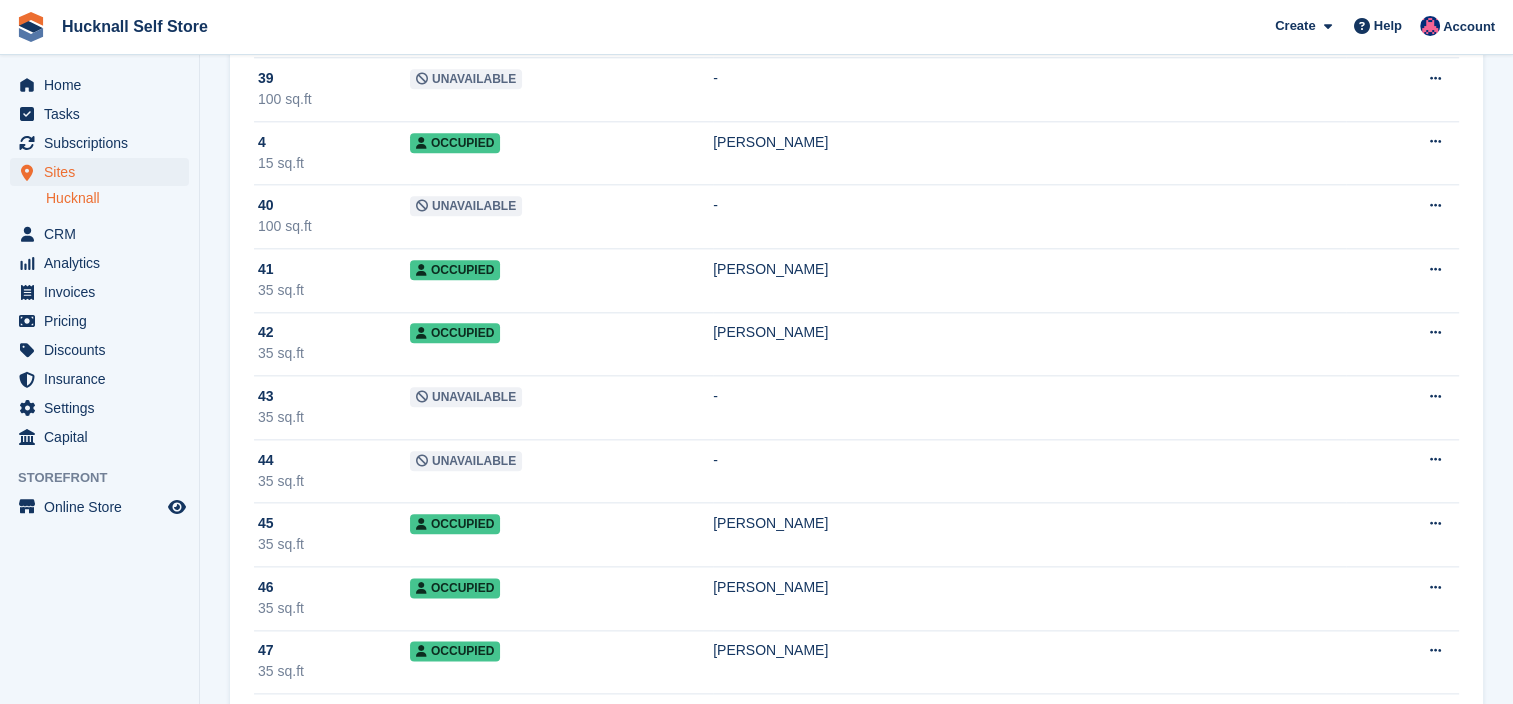 scroll, scrollTop: 2300, scrollLeft: 0, axis: vertical 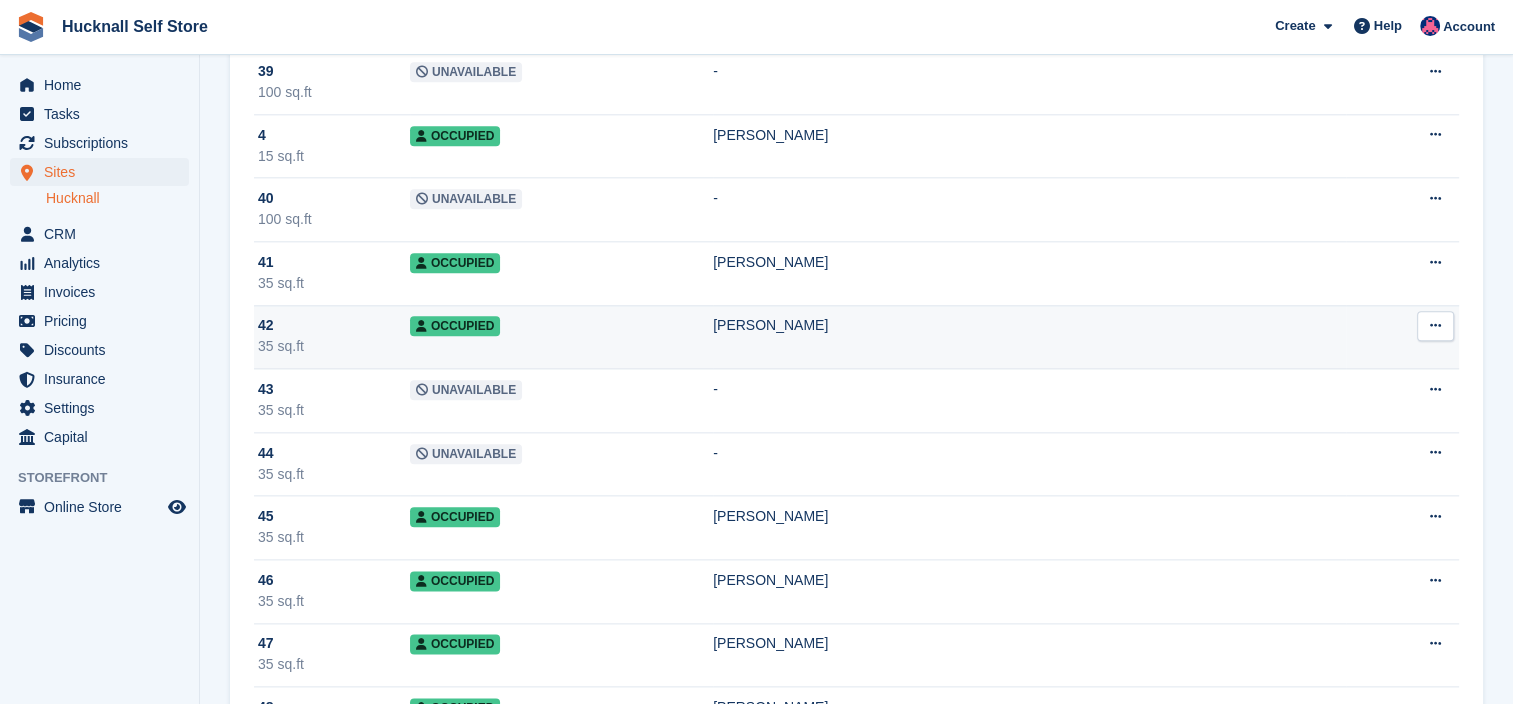 click at bounding box center [1435, 325] 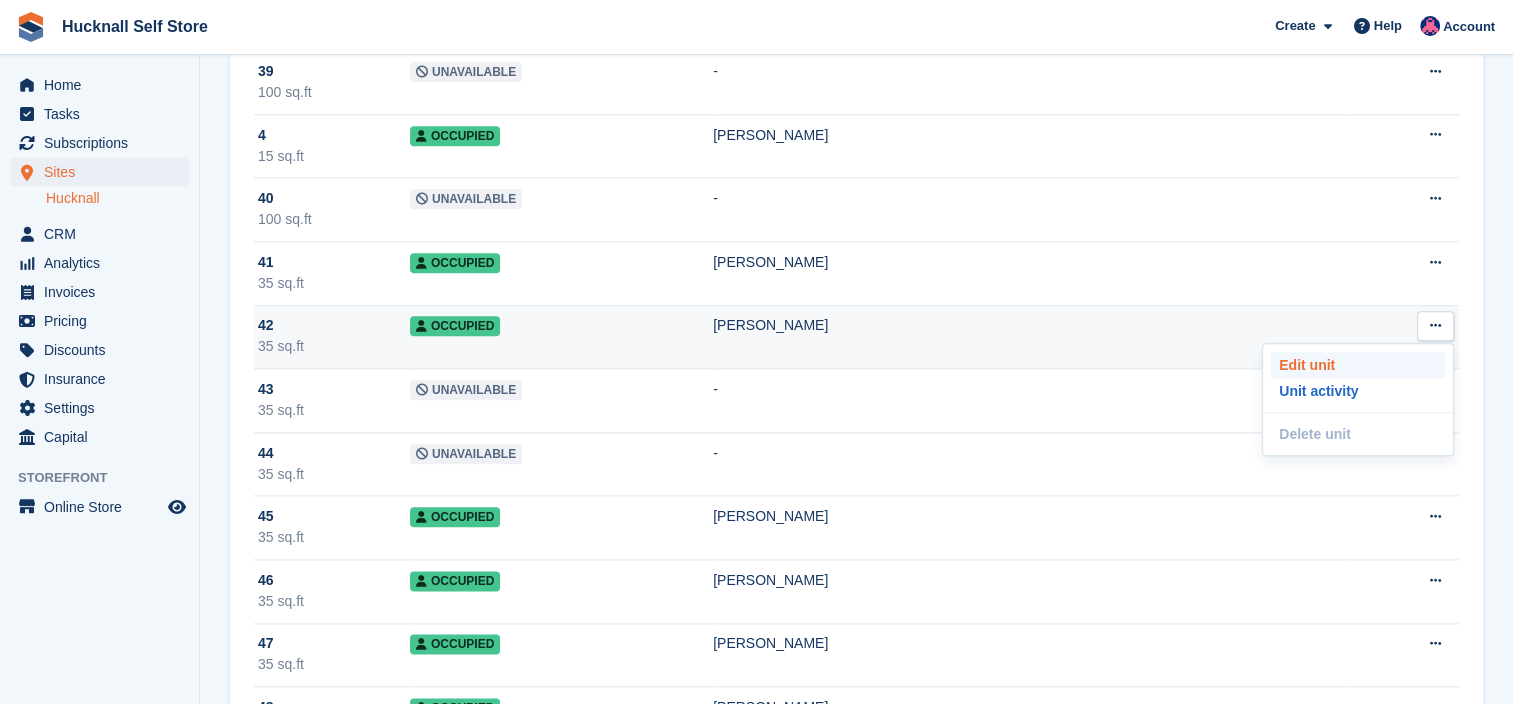 click on "Edit unit" at bounding box center [1358, 365] 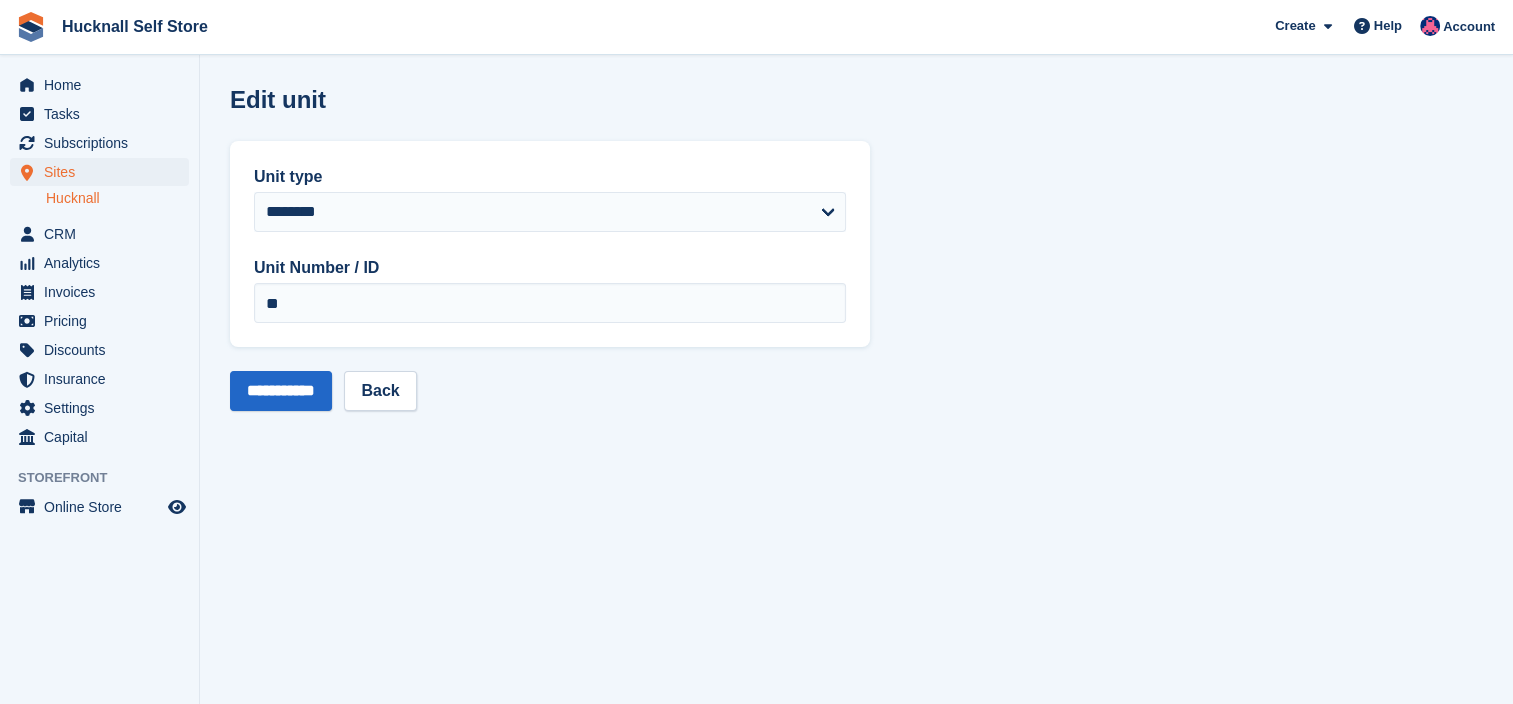 scroll, scrollTop: 0, scrollLeft: 0, axis: both 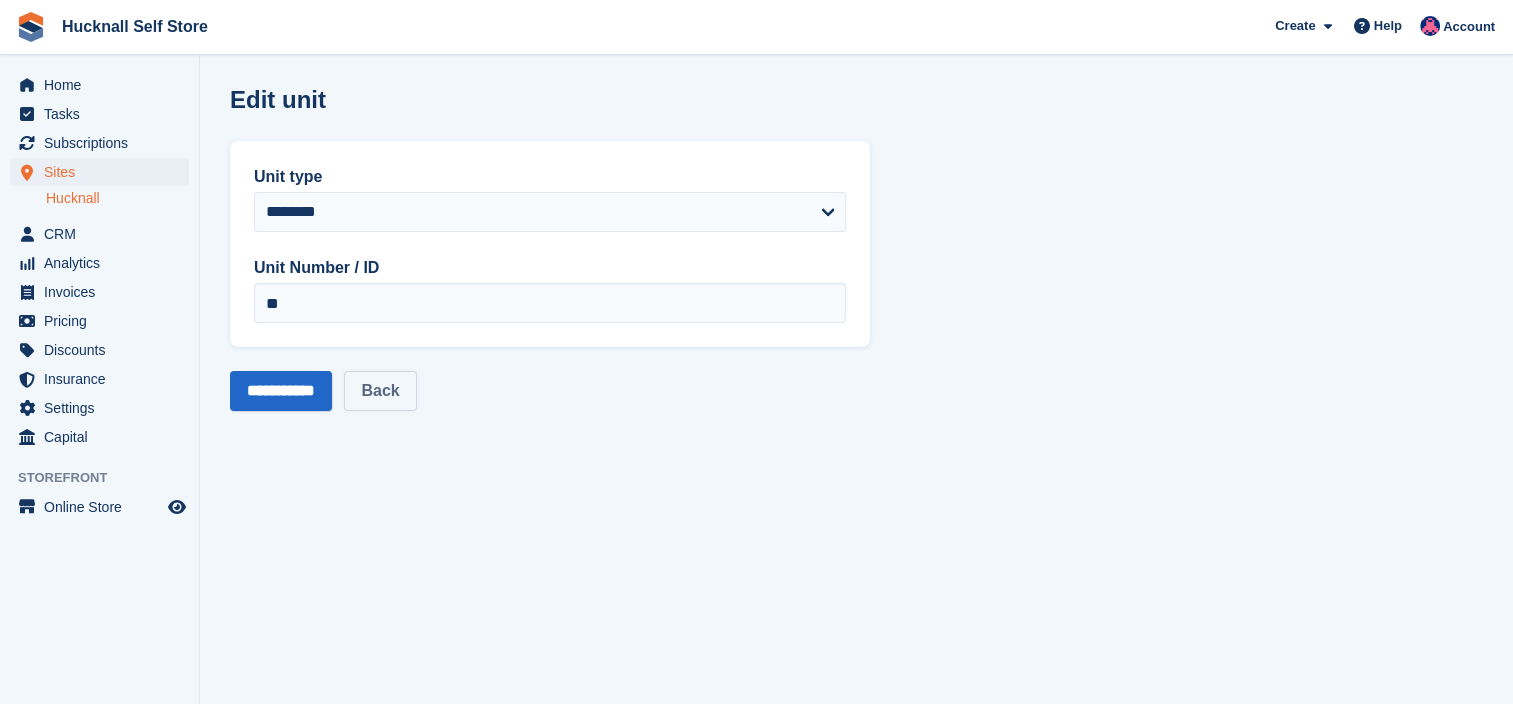 click on "Back" at bounding box center (380, 391) 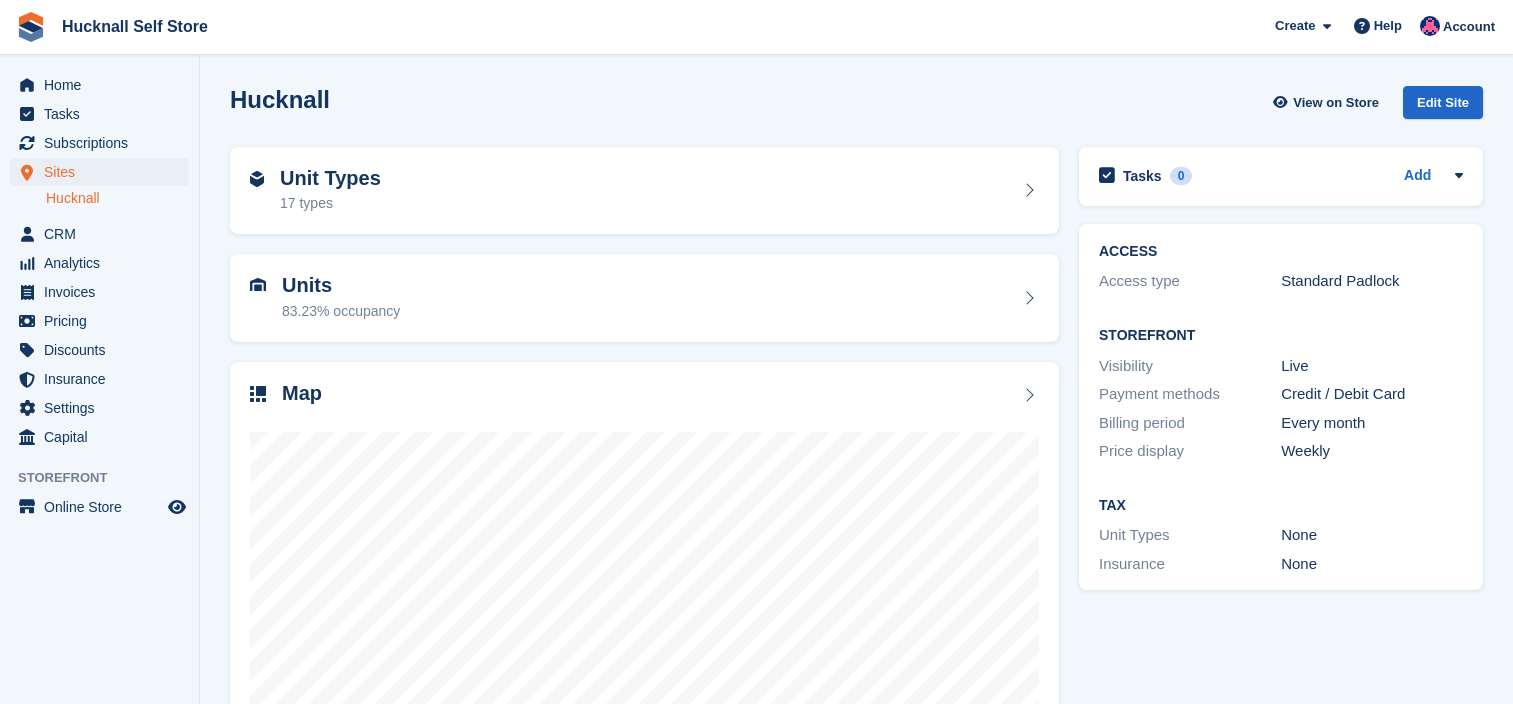 scroll, scrollTop: 0, scrollLeft: 0, axis: both 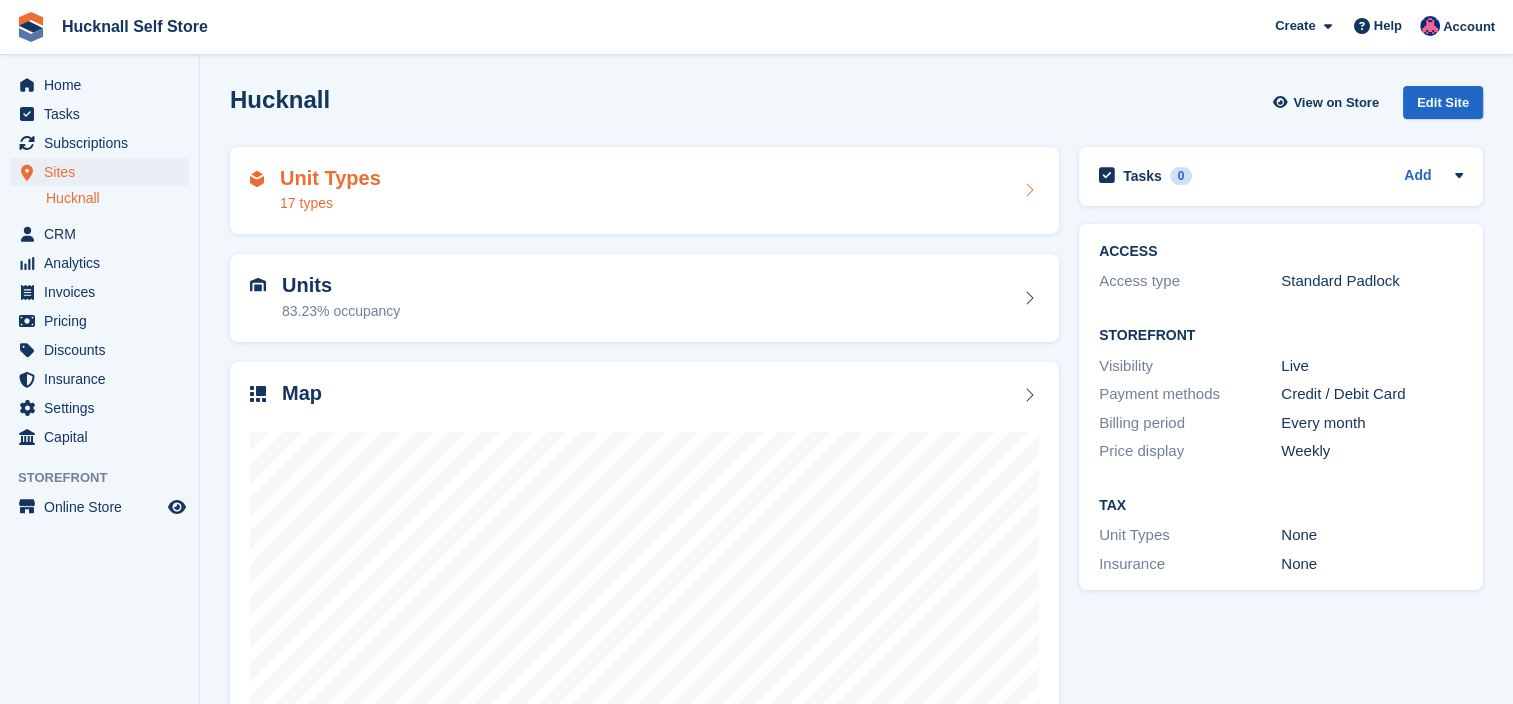 click on "Unit Types
17 types" at bounding box center (644, 191) 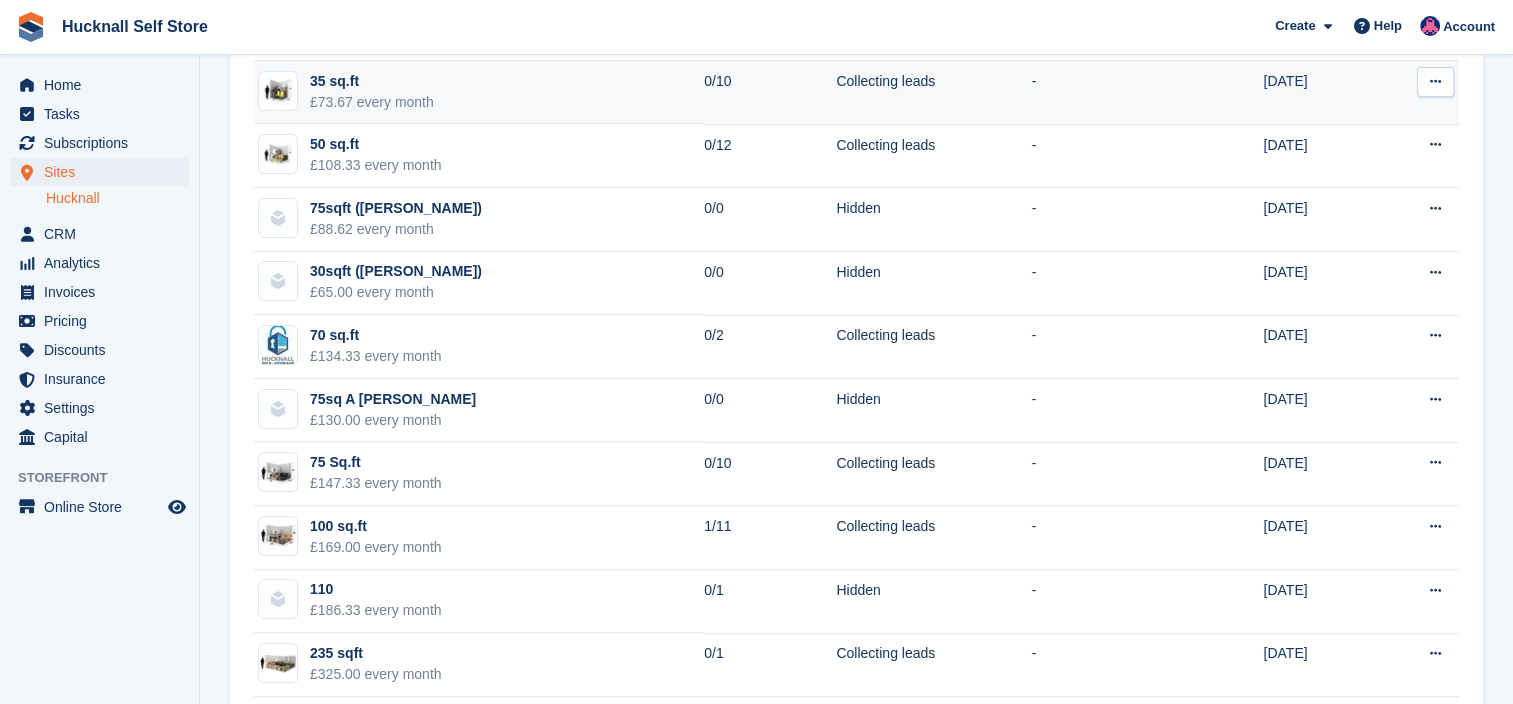 scroll, scrollTop: 523, scrollLeft: 0, axis: vertical 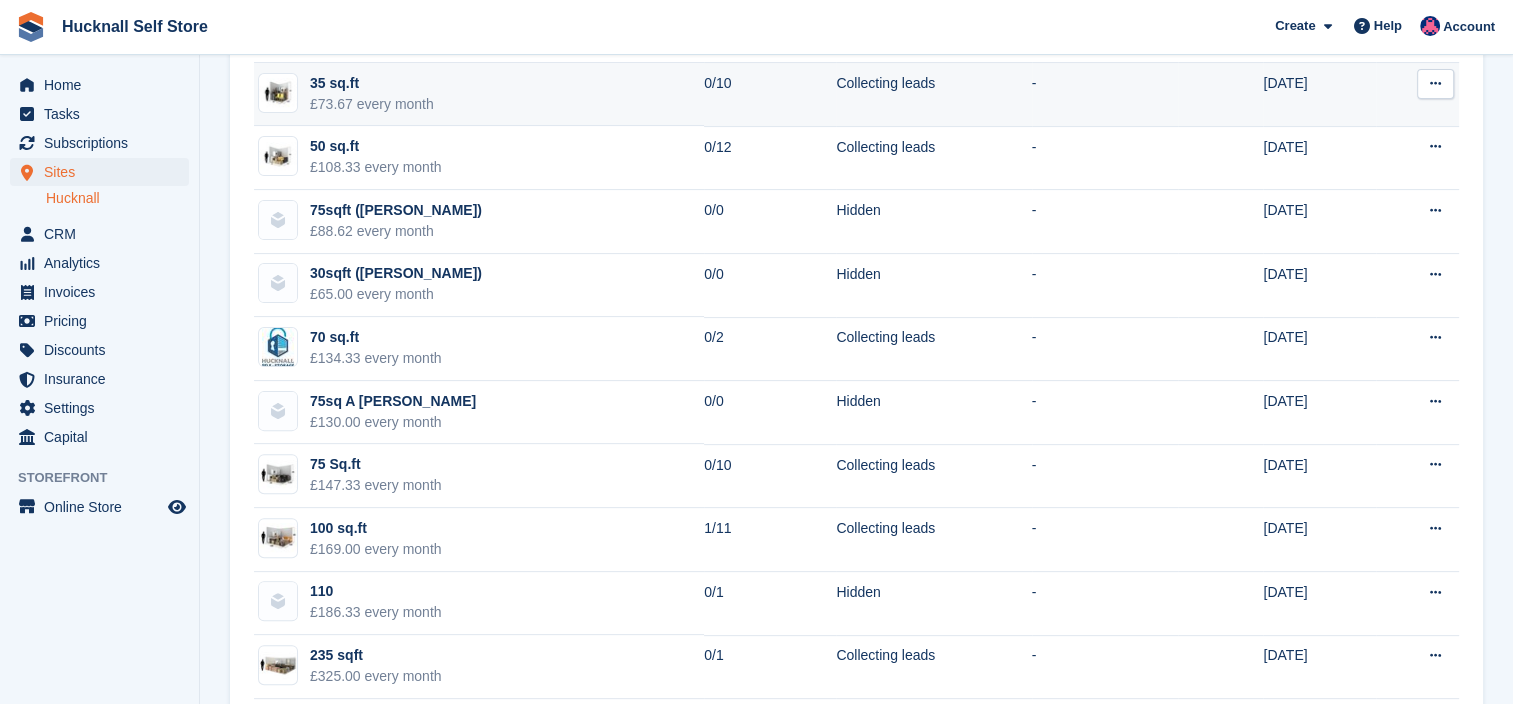click on "Edit unit type
View on Store" at bounding box center [1417, 95] 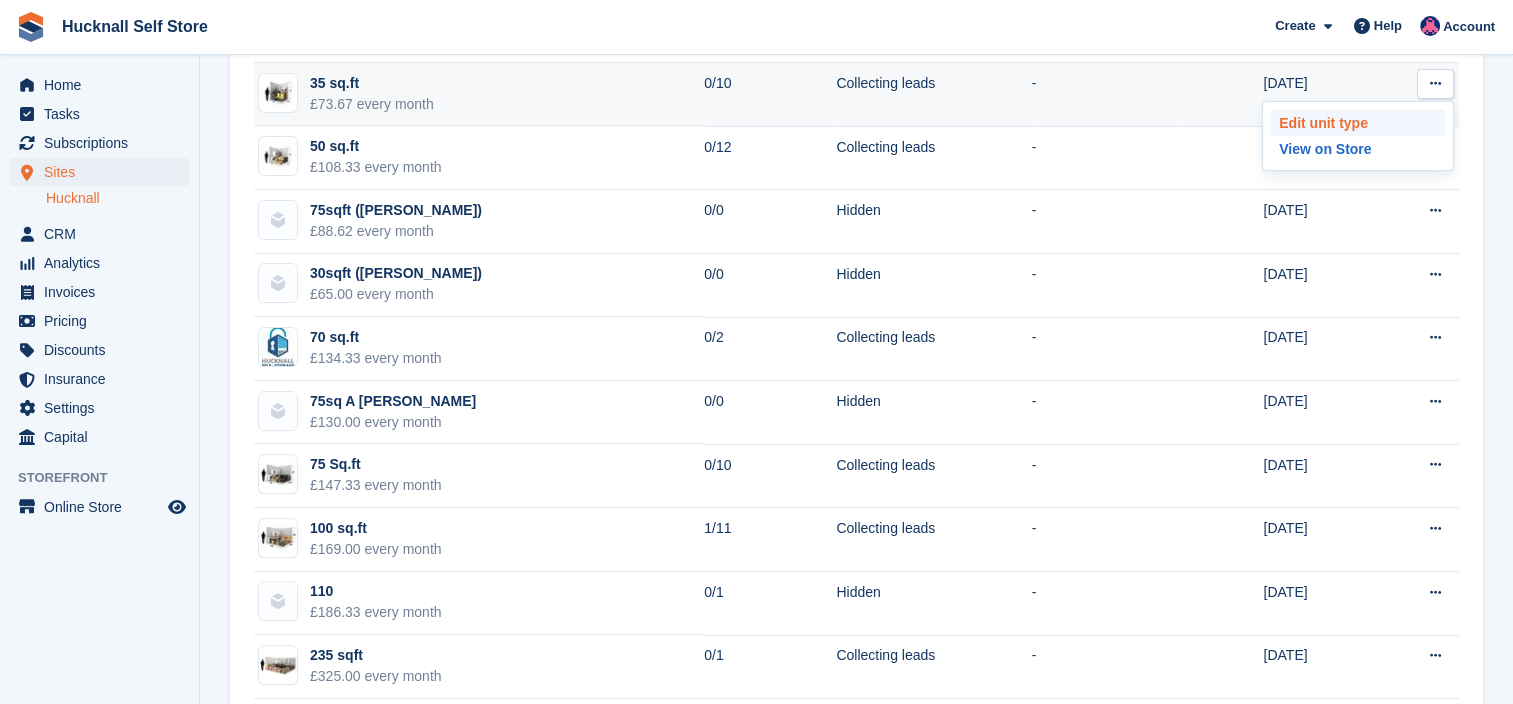 click on "Edit unit type" at bounding box center [1358, 123] 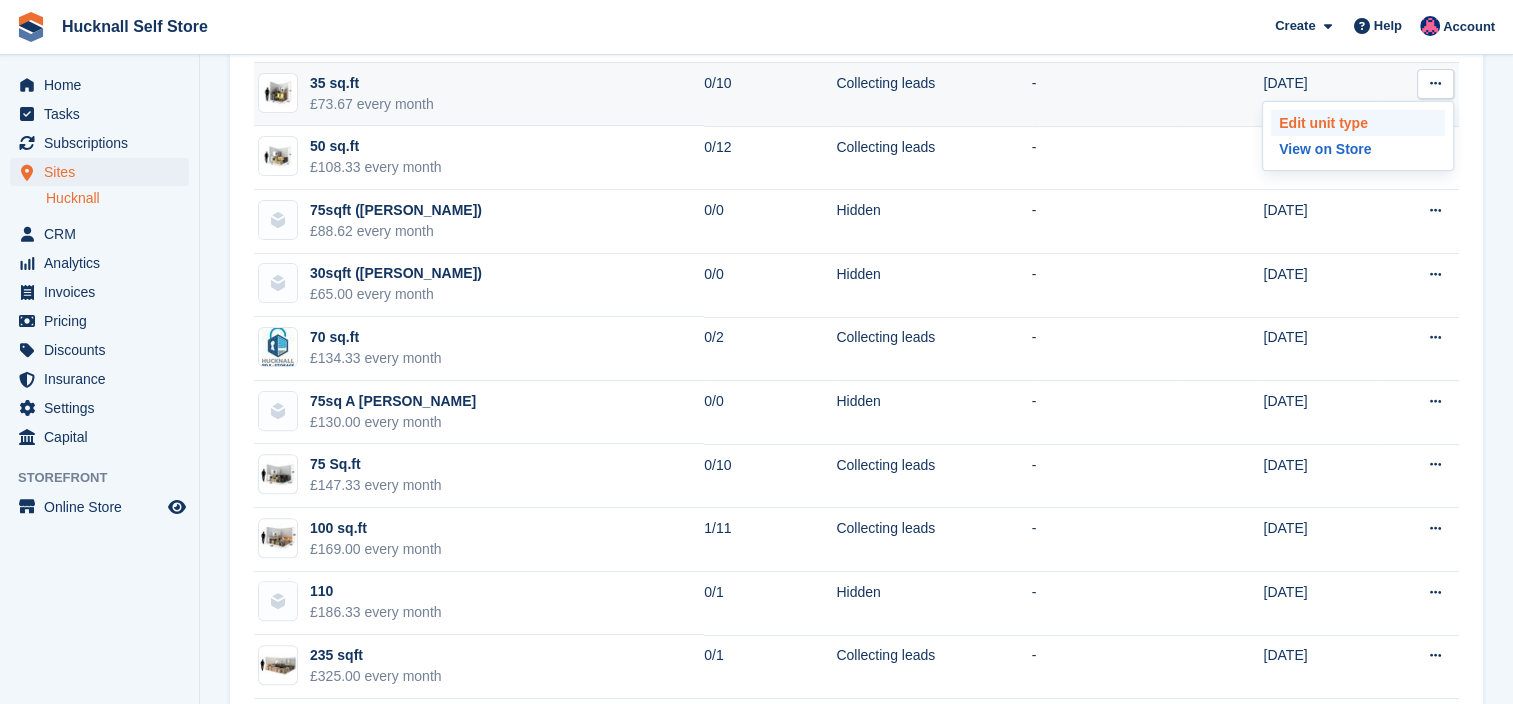 scroll, scrollTop: 0, scrollLeft: 0, axis: both 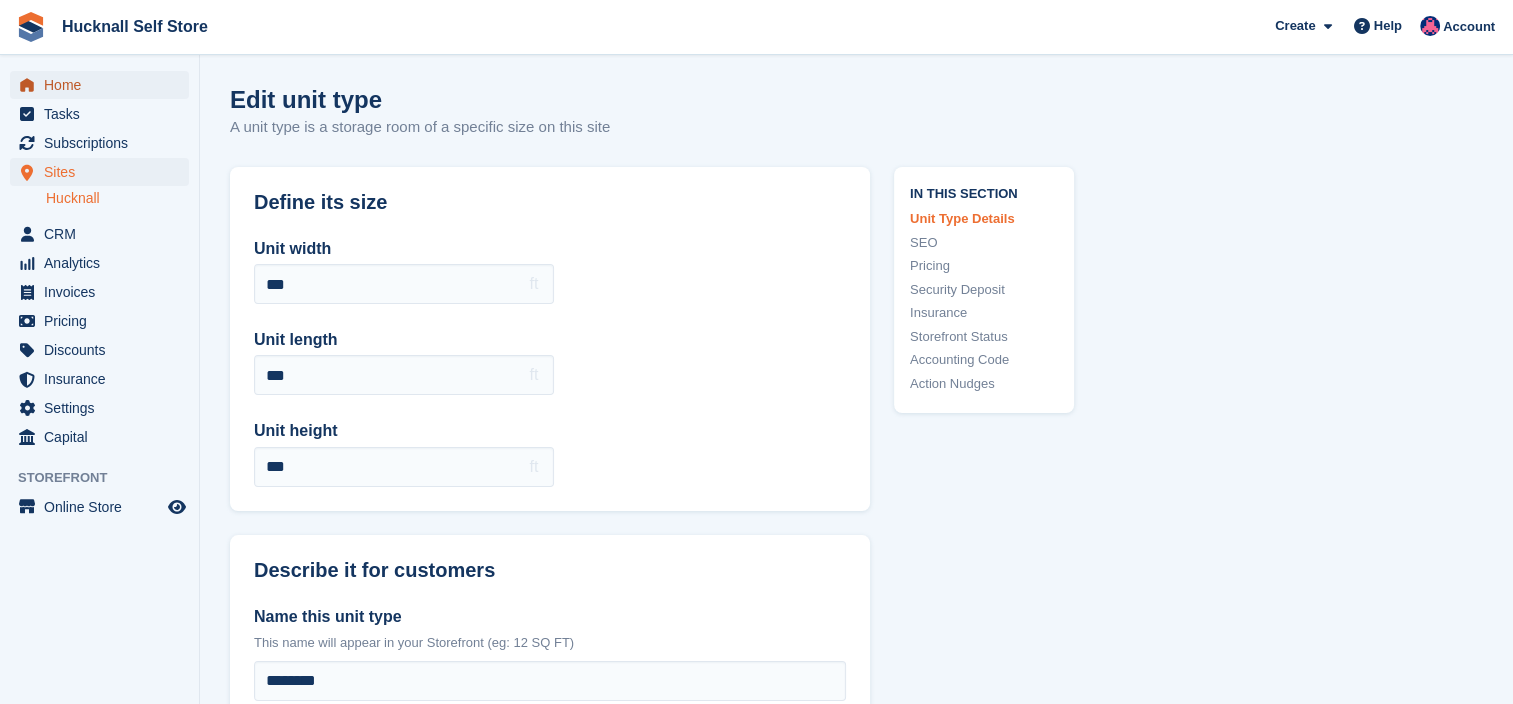 click on "Home" at bounding box center [104, 85] 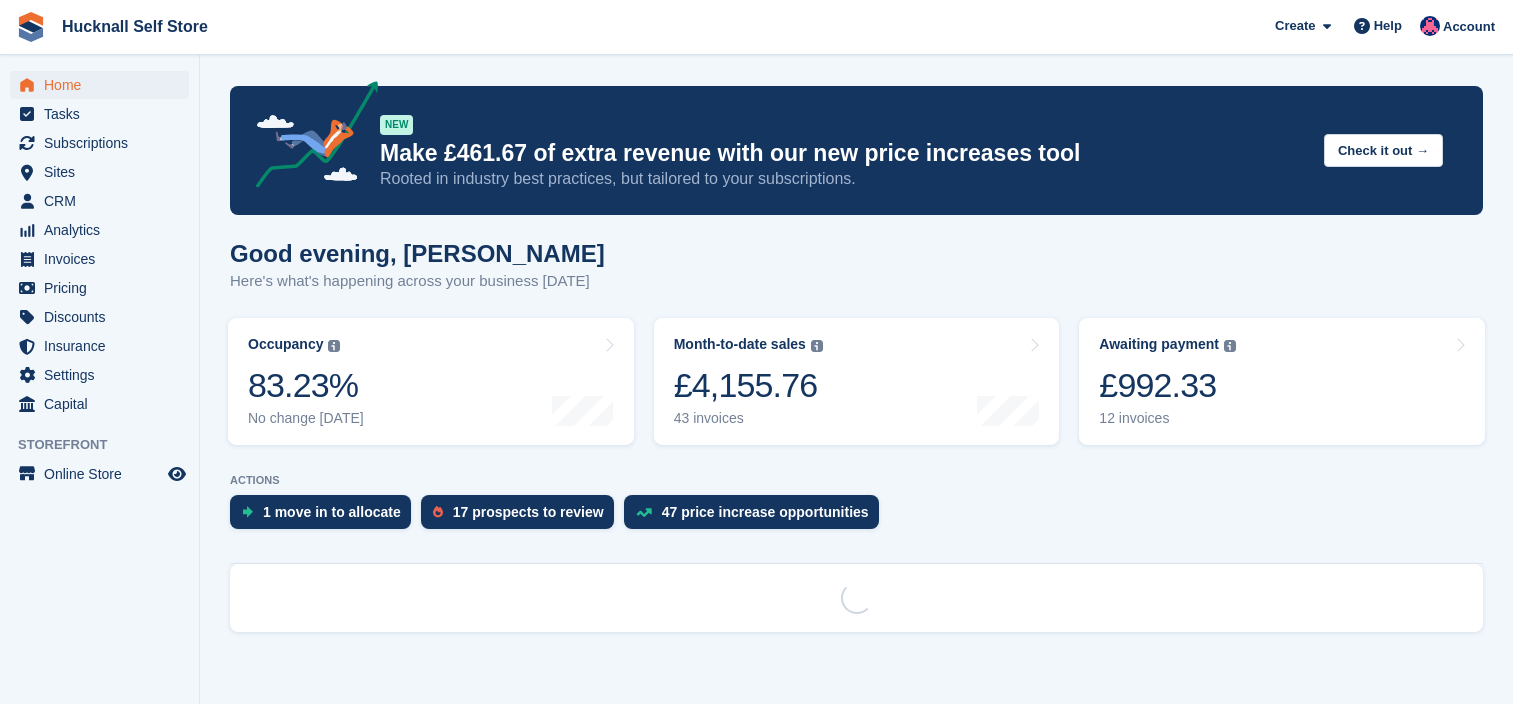 scroll, scrollTop: 0, scrollLeft: 0, axis: both 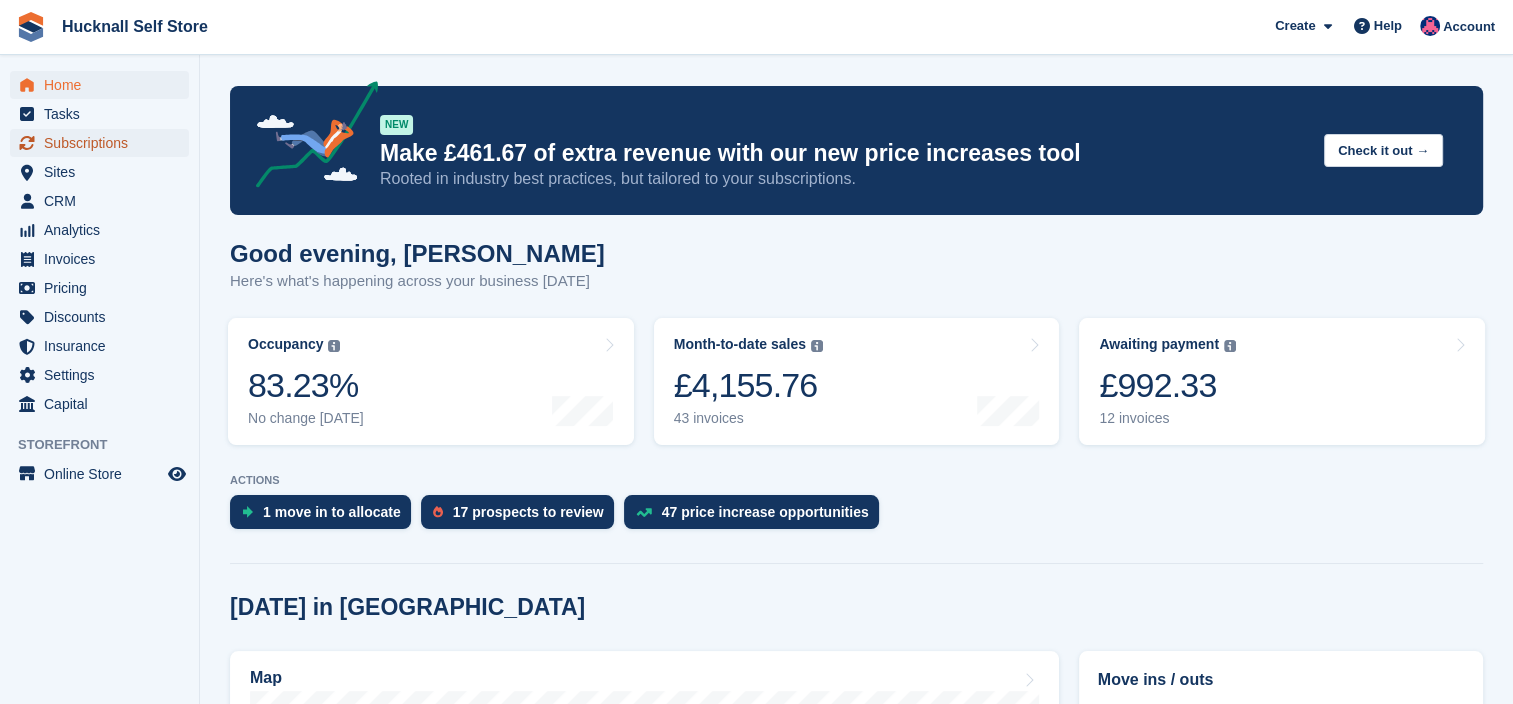 click on "Subscriptions" at bounding box center (104, 143) 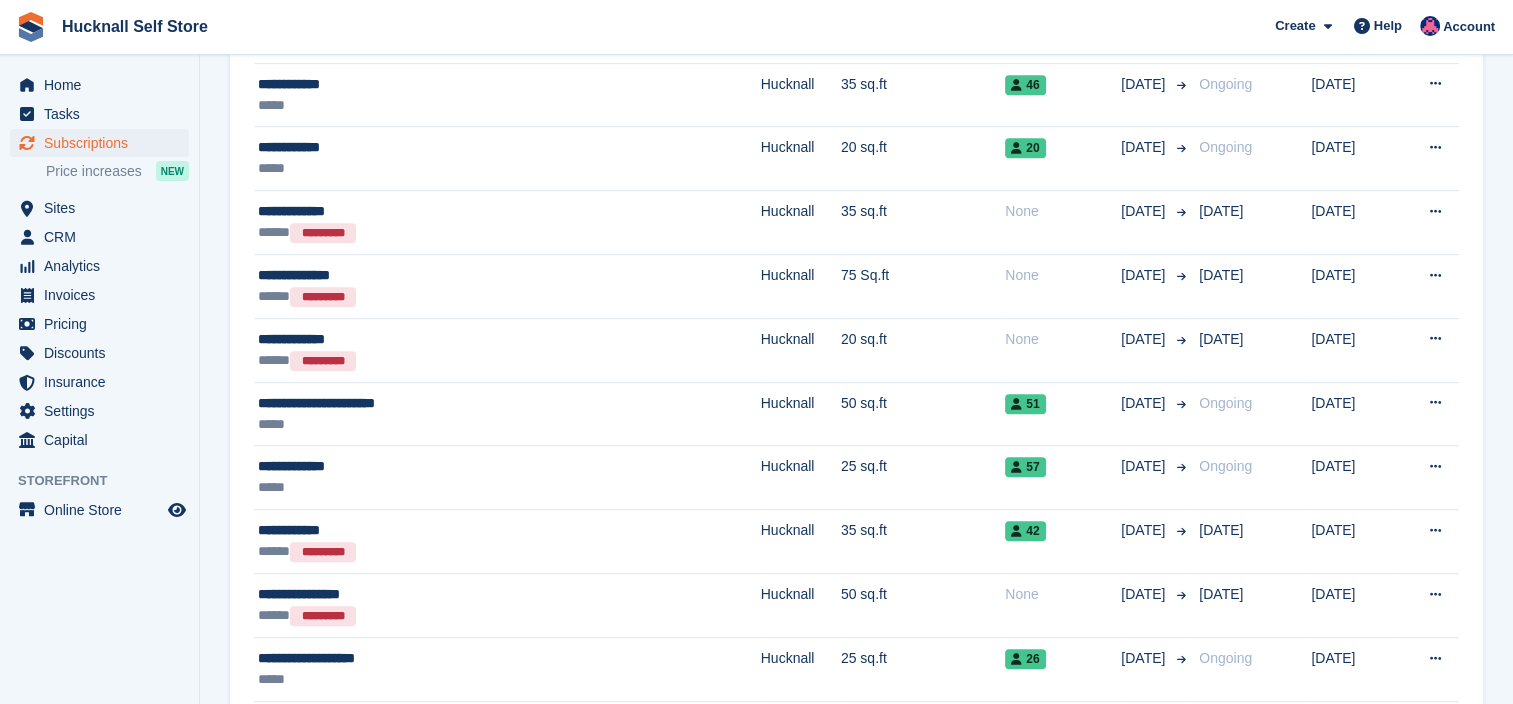 scroll, scrollTop: 1400, scrollLeft: 0, axis: vertical 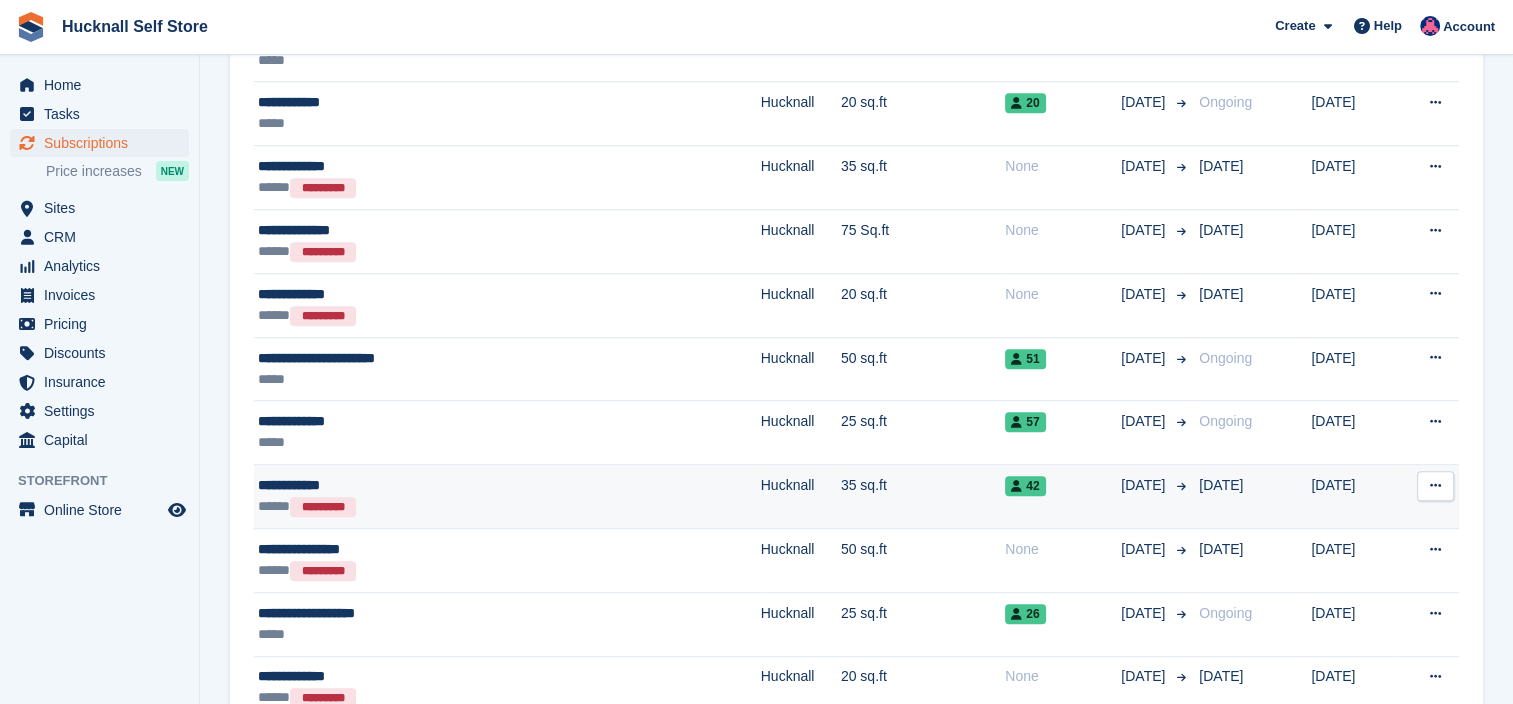 click on "**********" at bounding box center [426, 485] 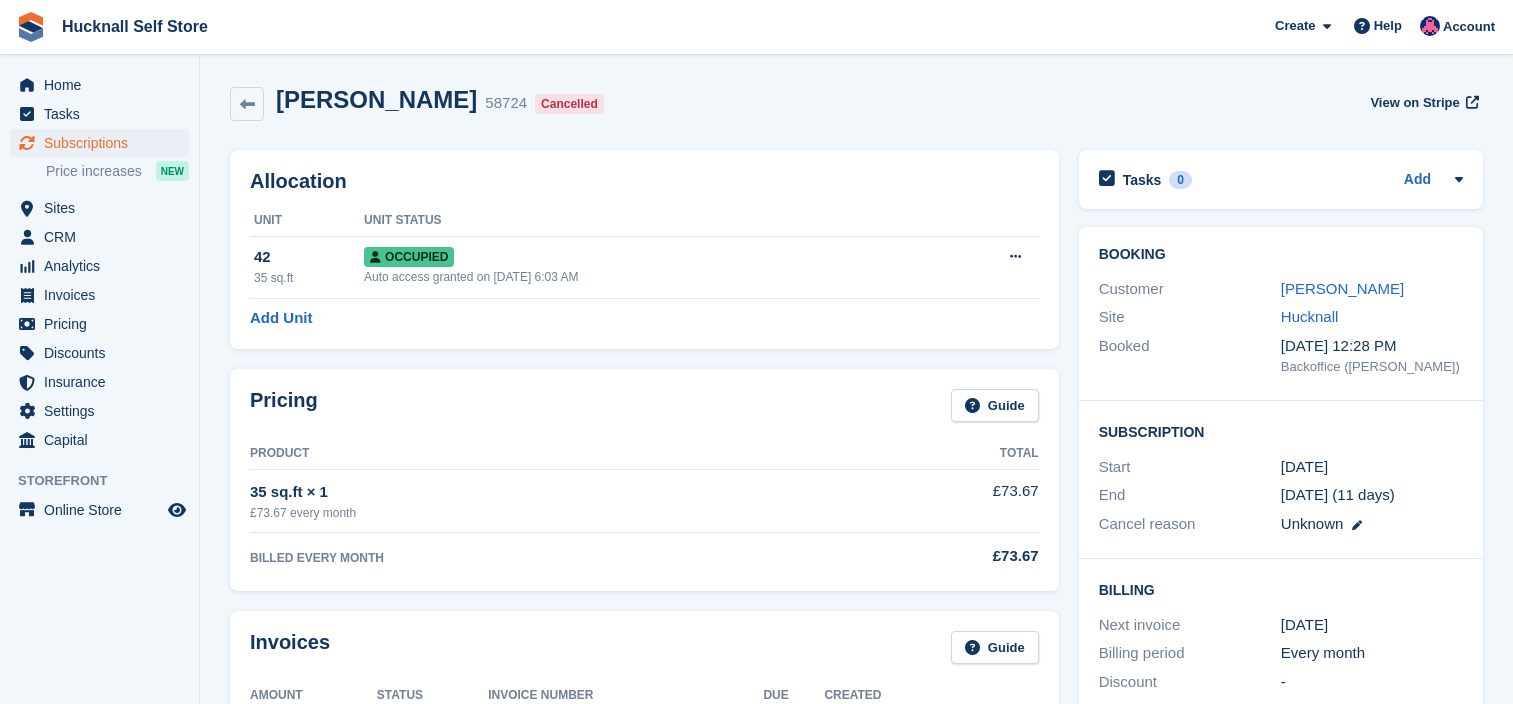 scroll, scrollTop: 0, scrollLeft: 0, axis: both 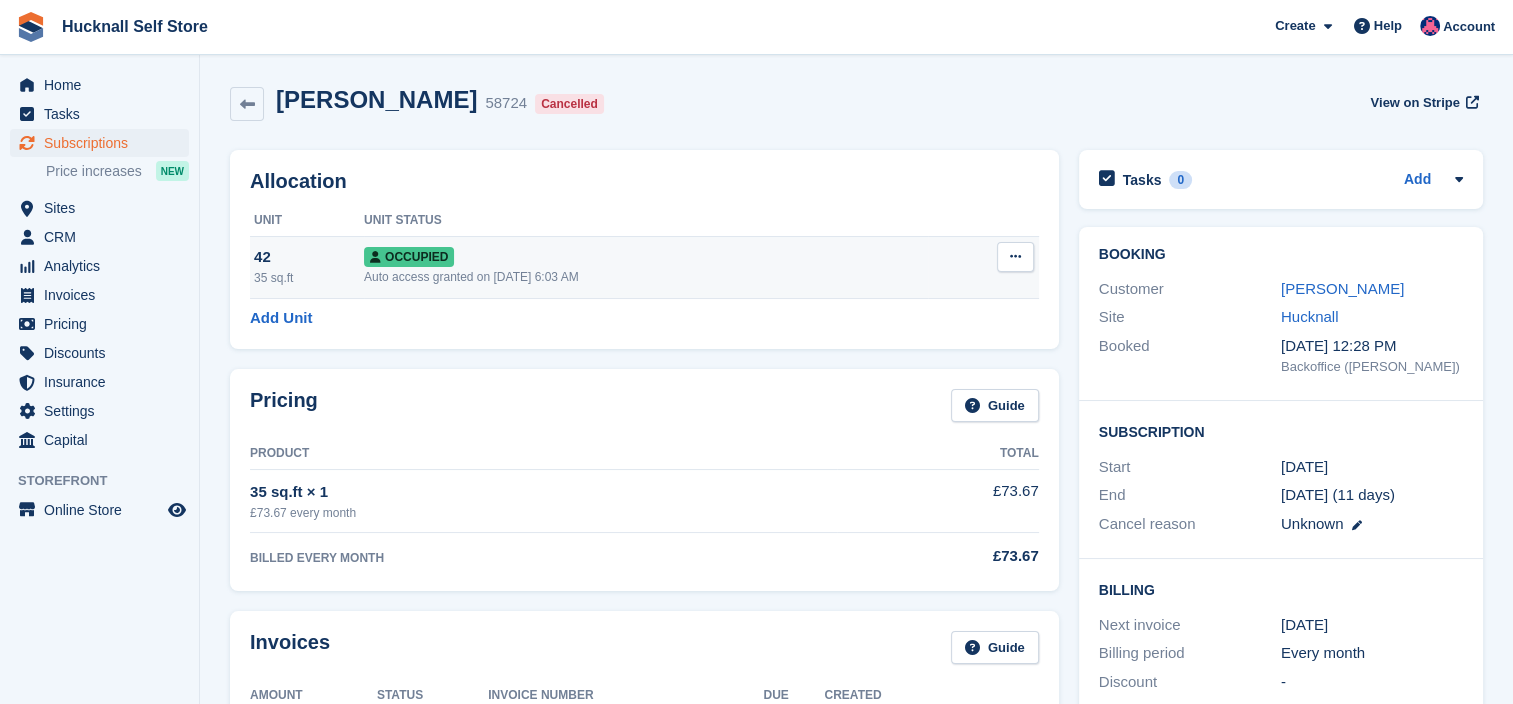 click at bounding box center [1015, 256] 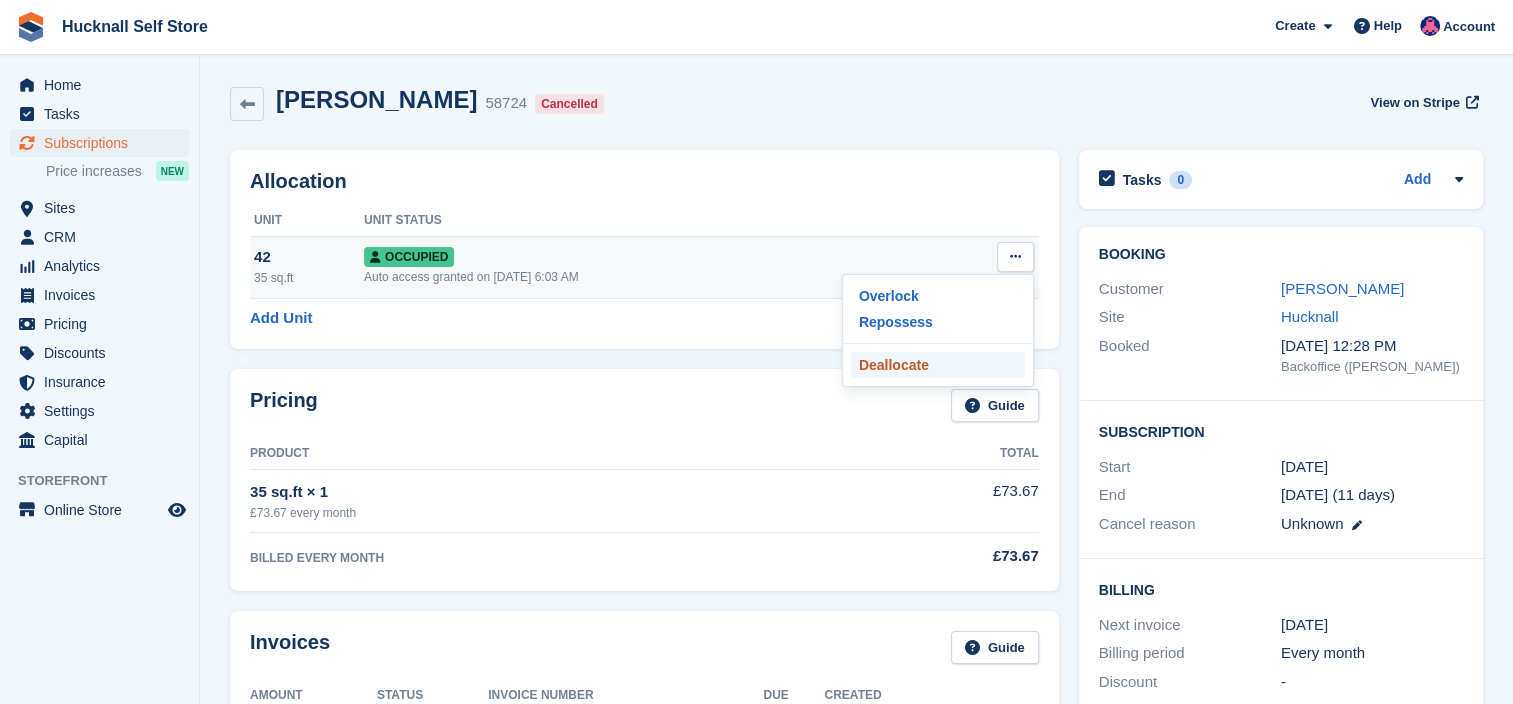 click on "Deallocate" at bounding box center (938, 365) 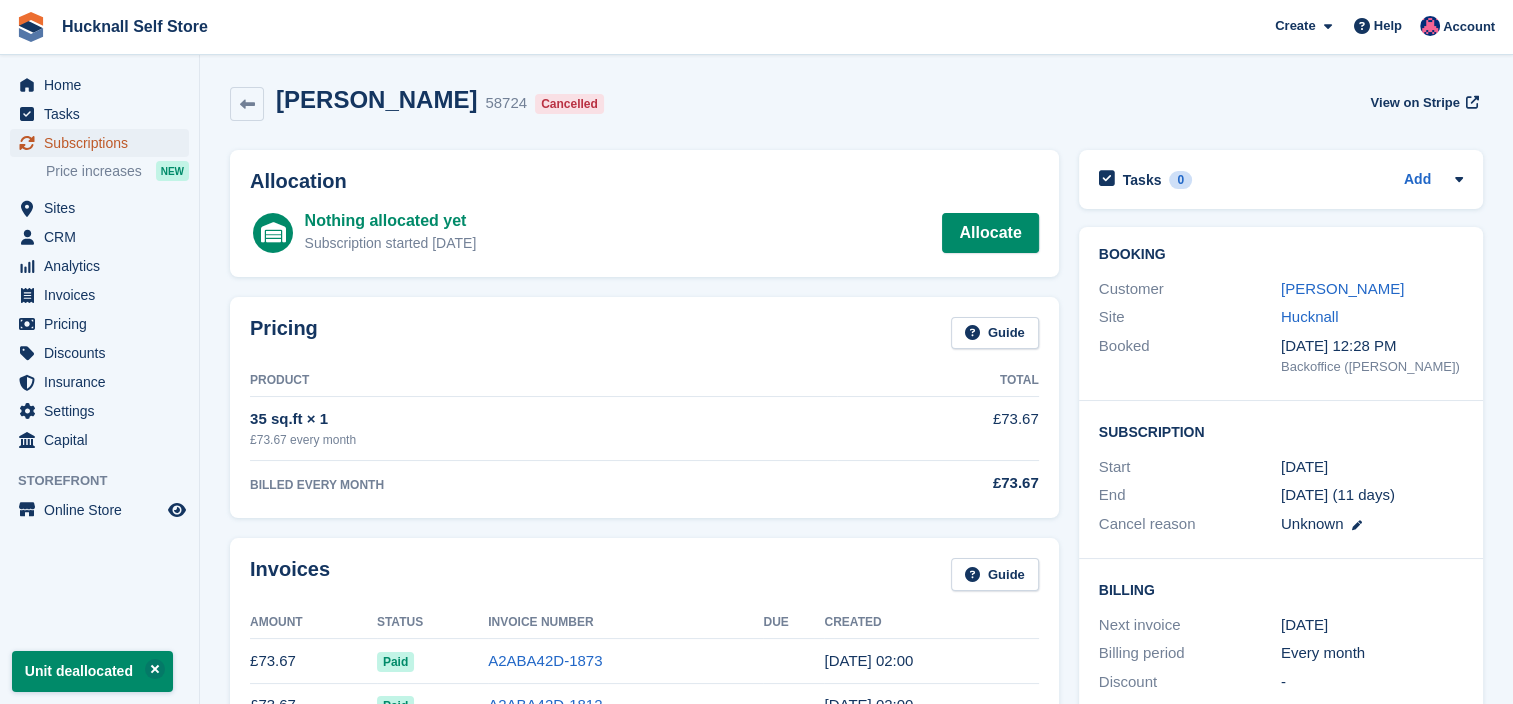 click on "Subscriptions" at bounding box center [104, 143] 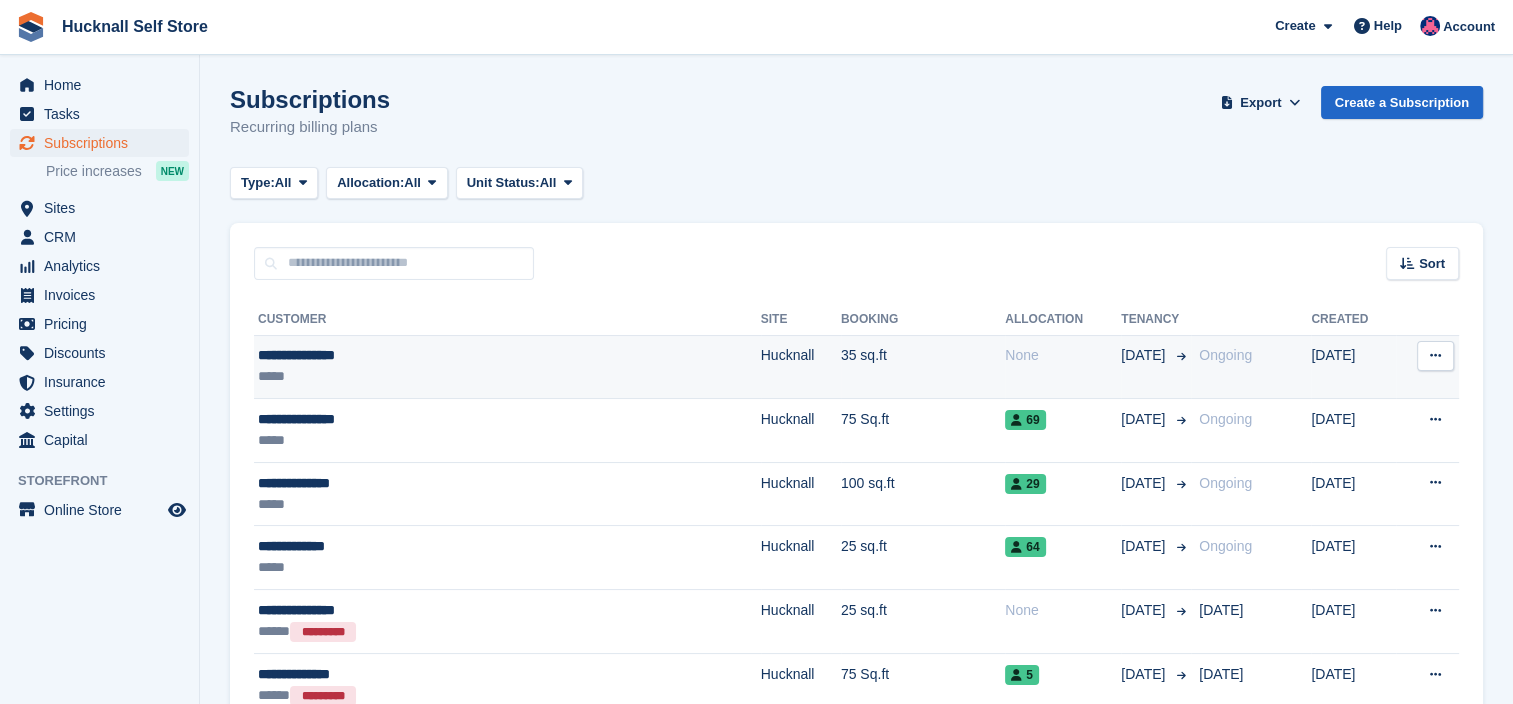 click on "None" at bounding box center [1063, 355] 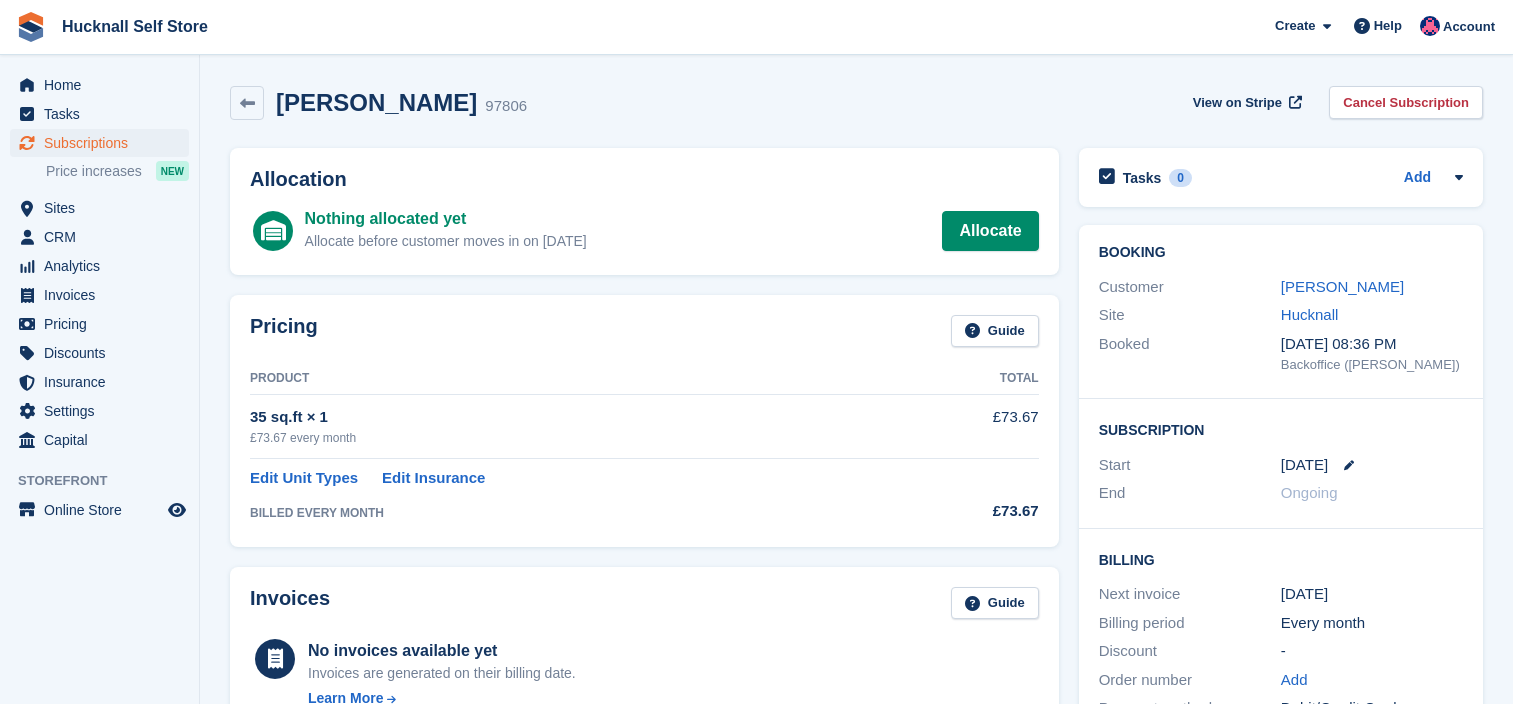 scroll, scrollTop: 0, scrollLeft: 0, axis: both 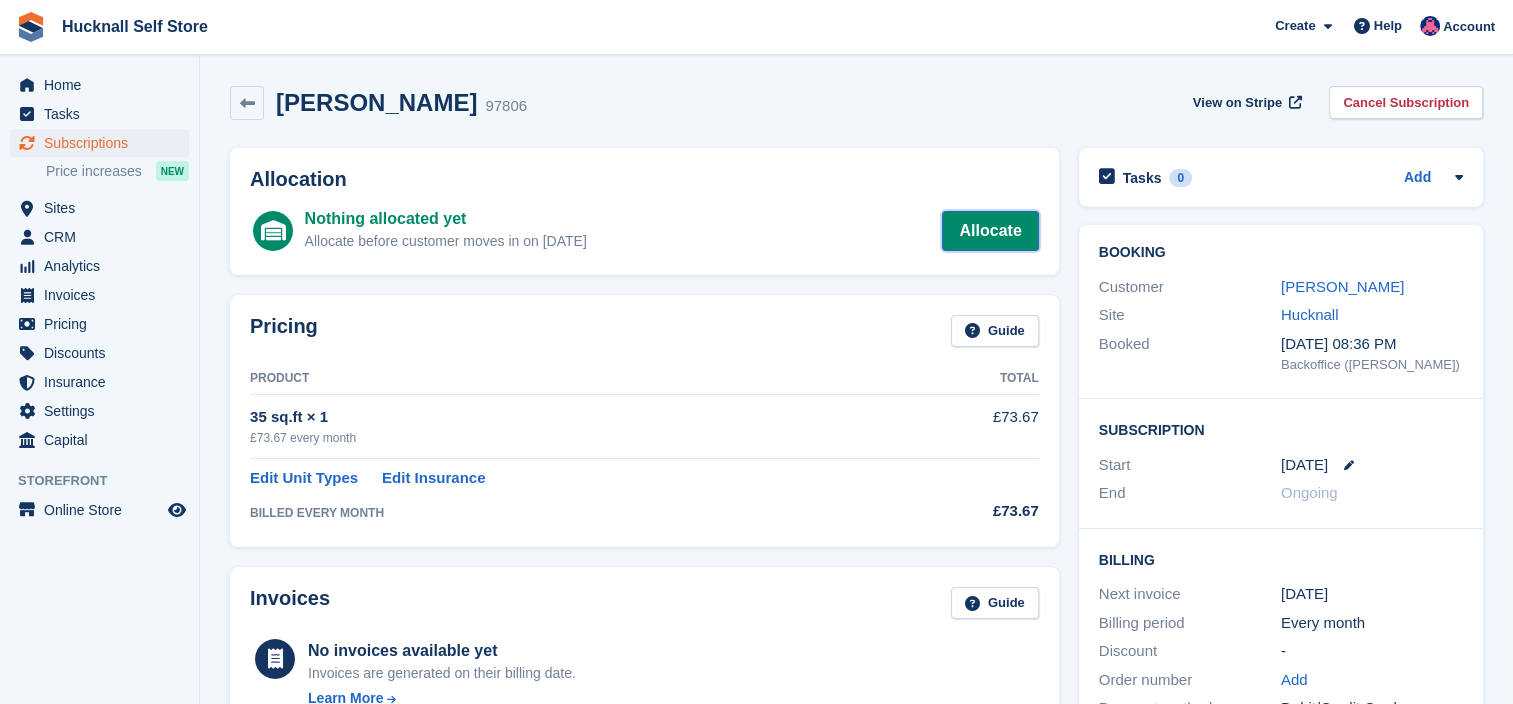 click on "Allocate" at bounding box center (990, 231) 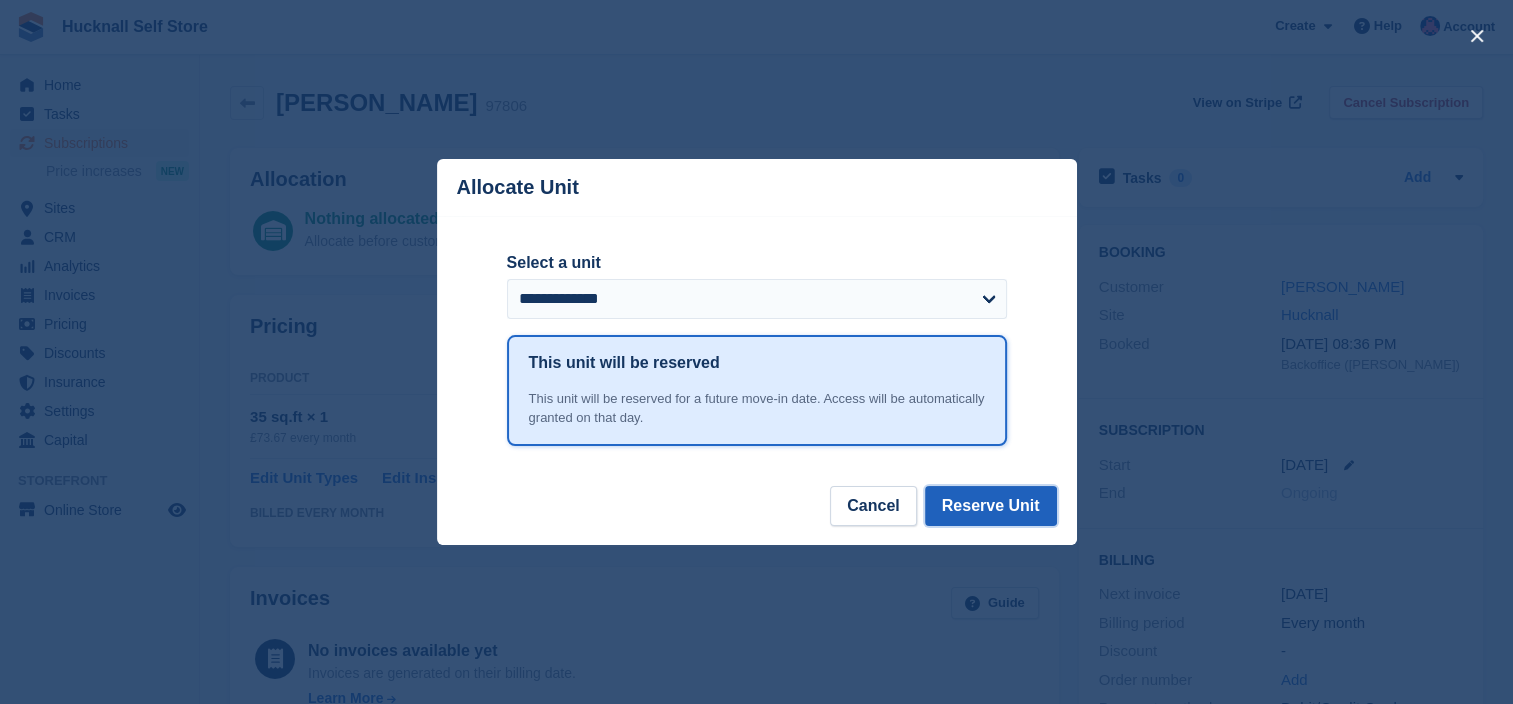 click on "Reserve Unit" at bounding box center (991, 506) 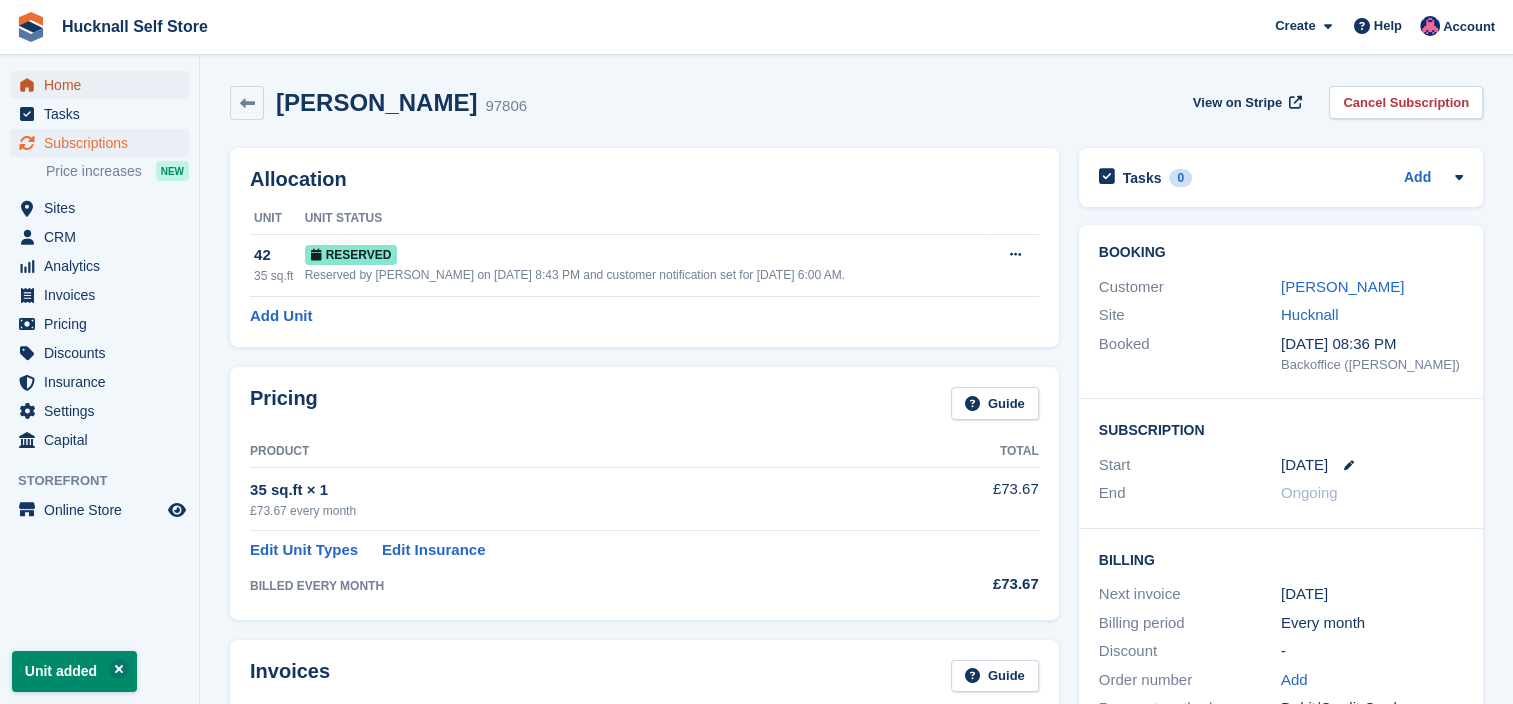 click on "Home" at bounding box center [104, 85] 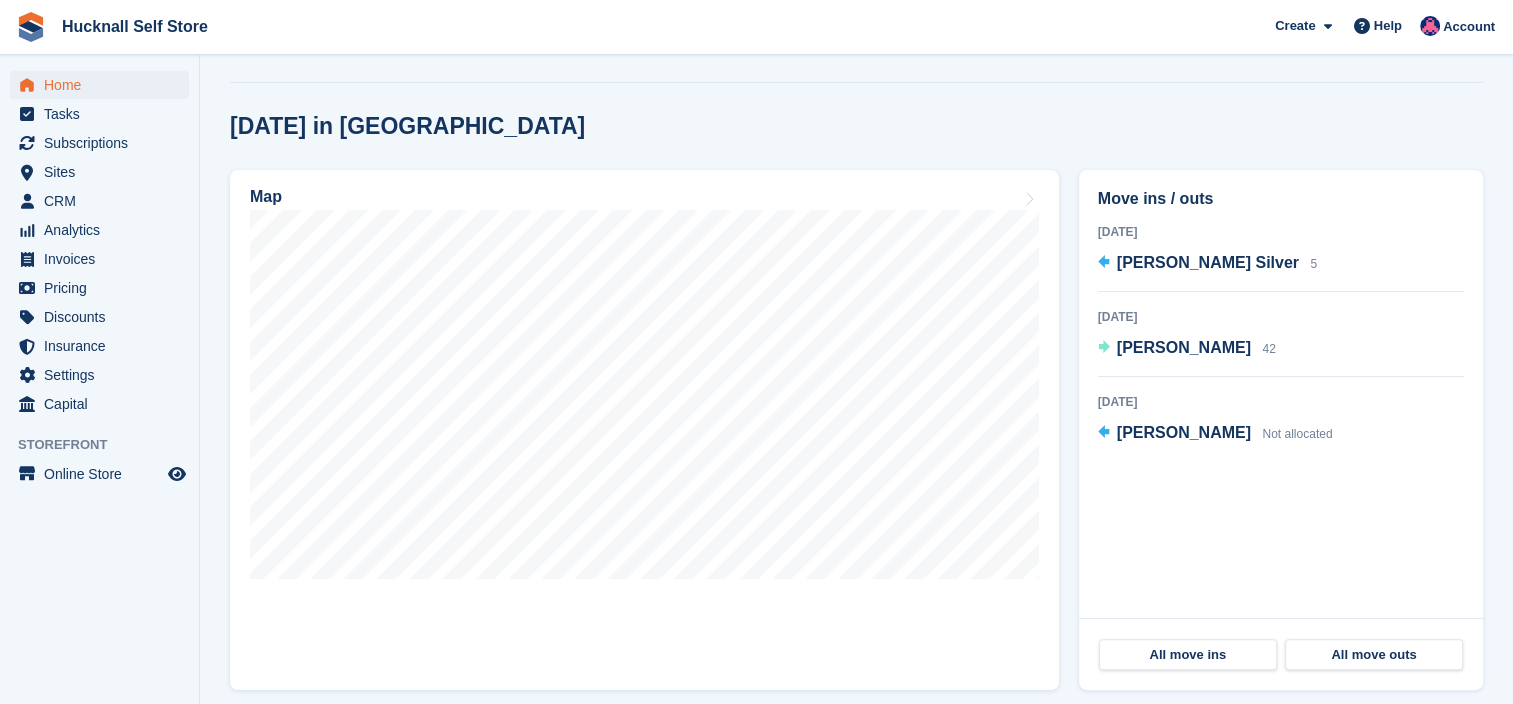 scroll, scrollTop: 500, scrollLeft: 0, axis: vertical 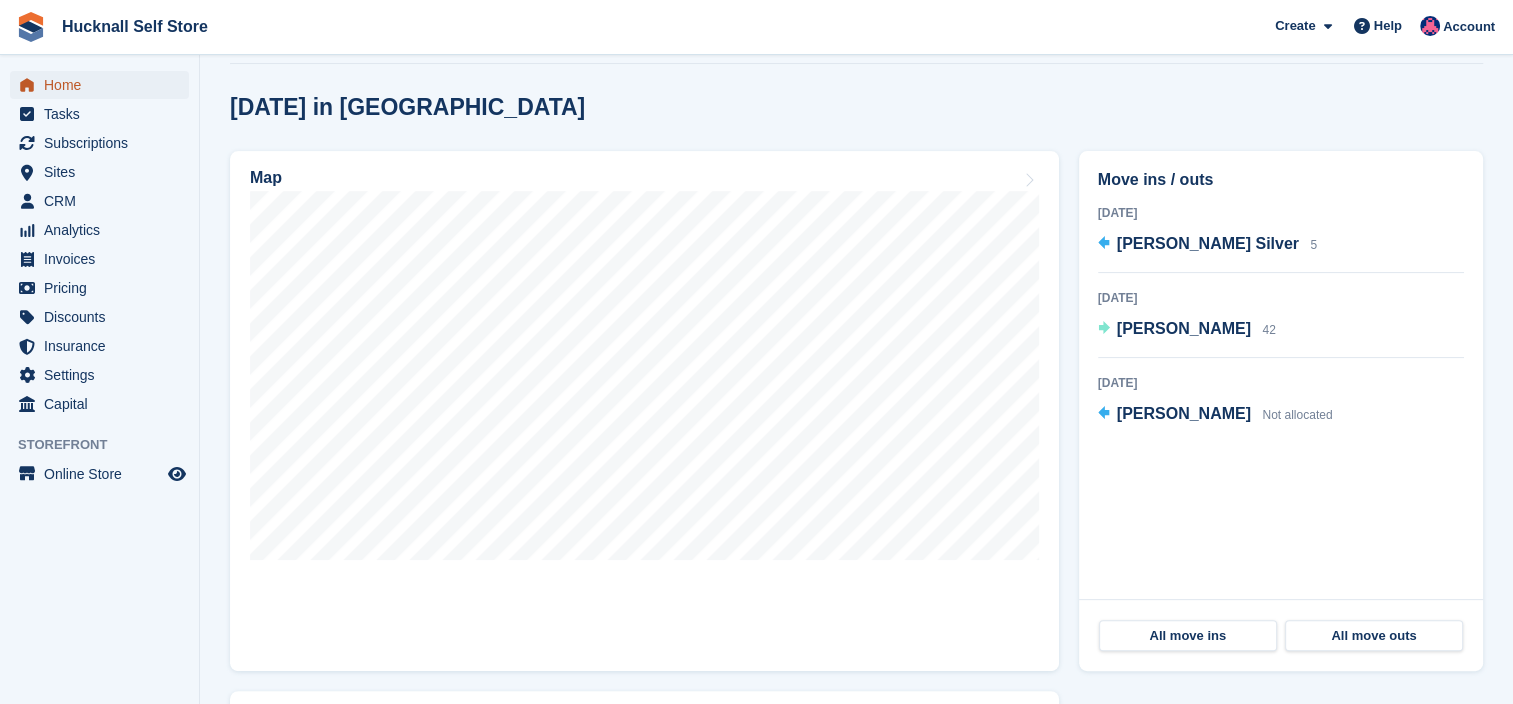 click on "Home" at bounding box center [104, 85] 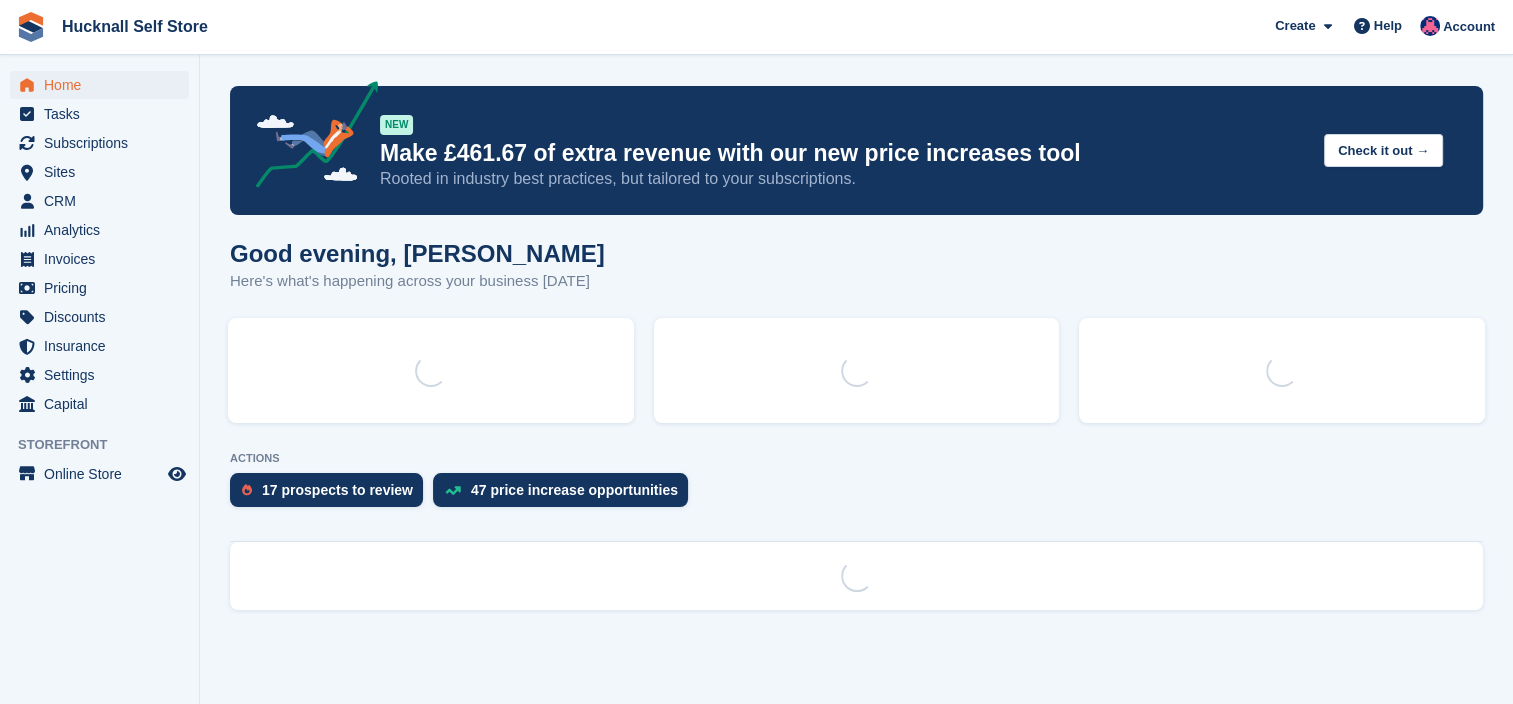scroll, scrollTop: 0, scrollLeft: 0, axis: both 